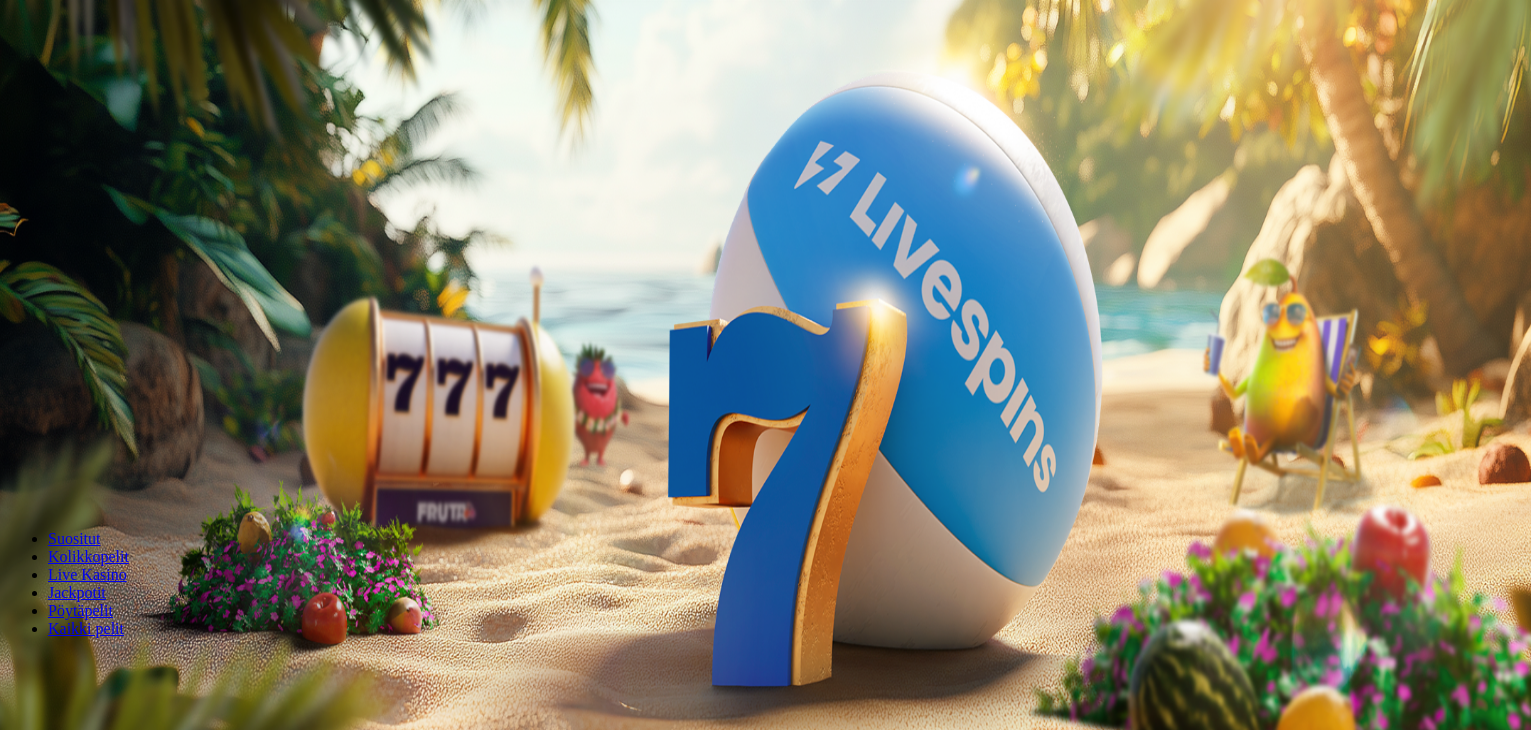 scroll, scrollTop: 0, scrollLeft: 0, axis: both 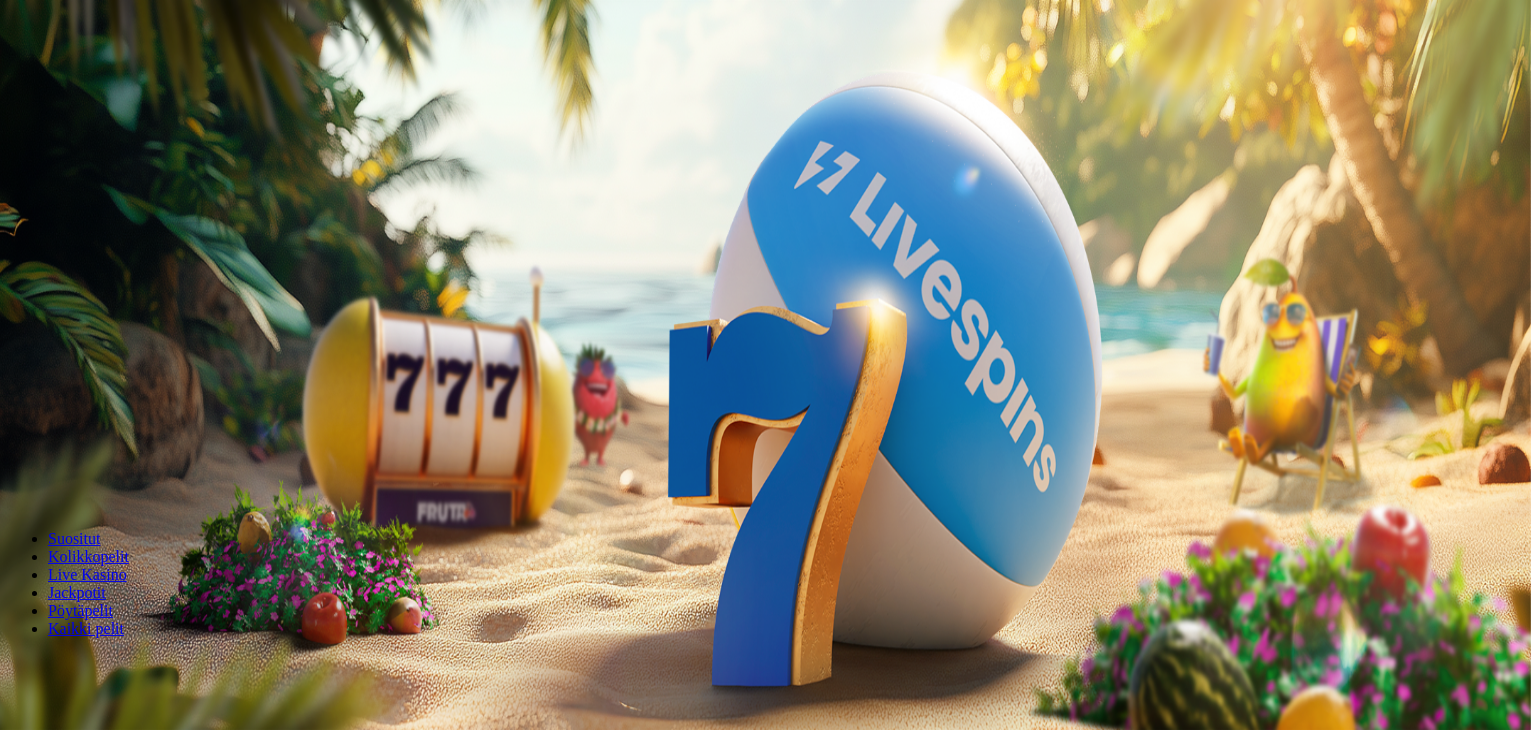 click at bounding box center (16, 471) 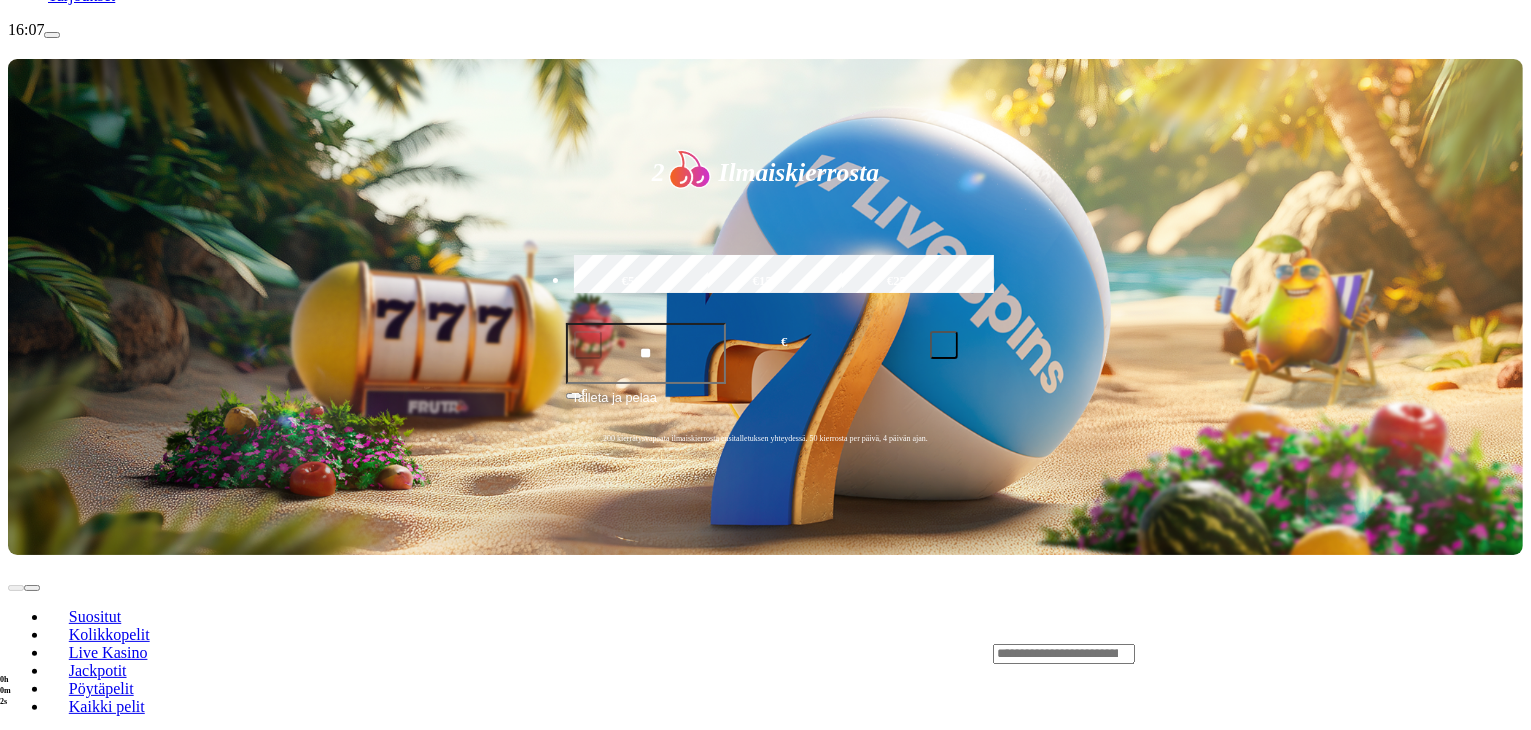 scroll, scrollTop: 328, scrollLeft: 0, axis: vertical 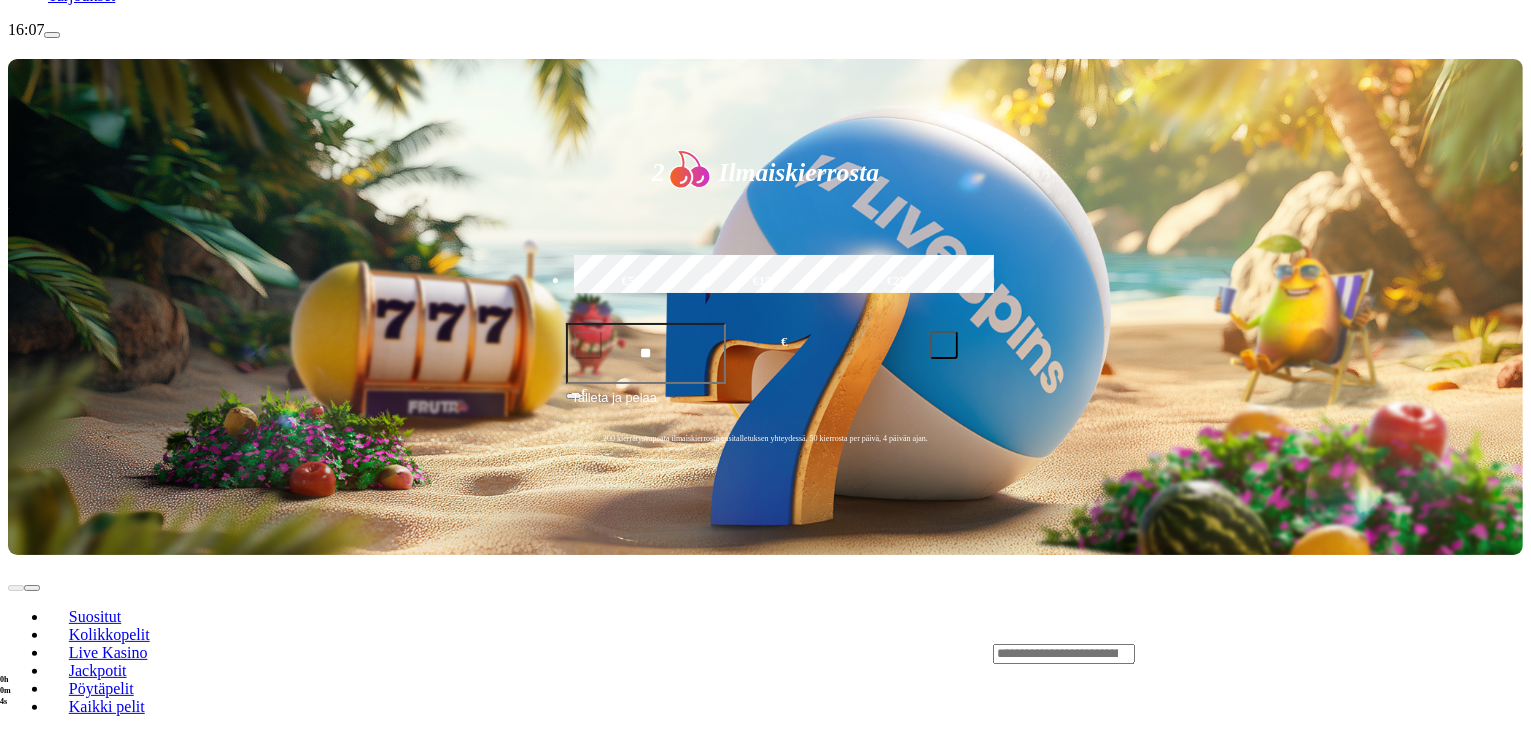 click at bounding box center (1064, 654) 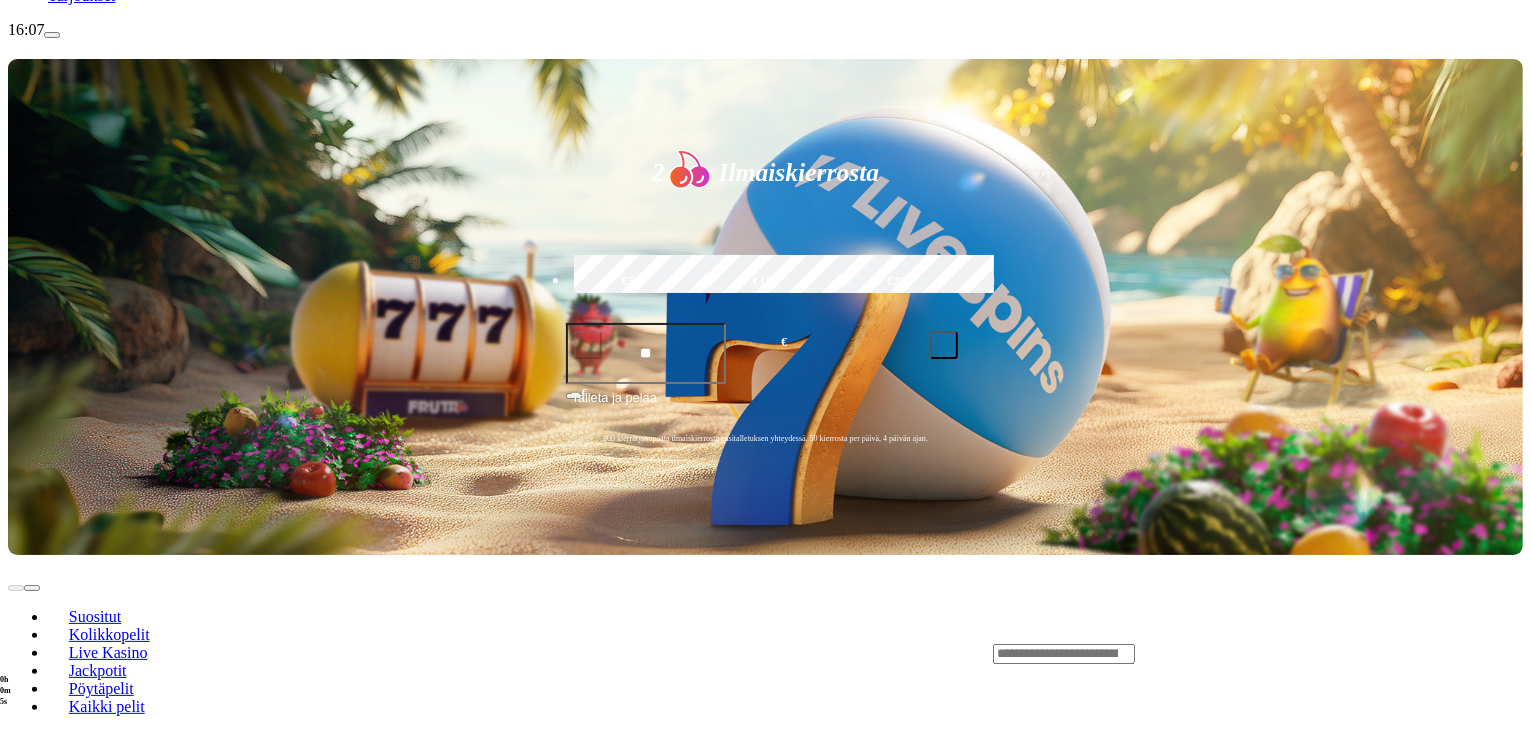 click at bounding box center (1064, 654) 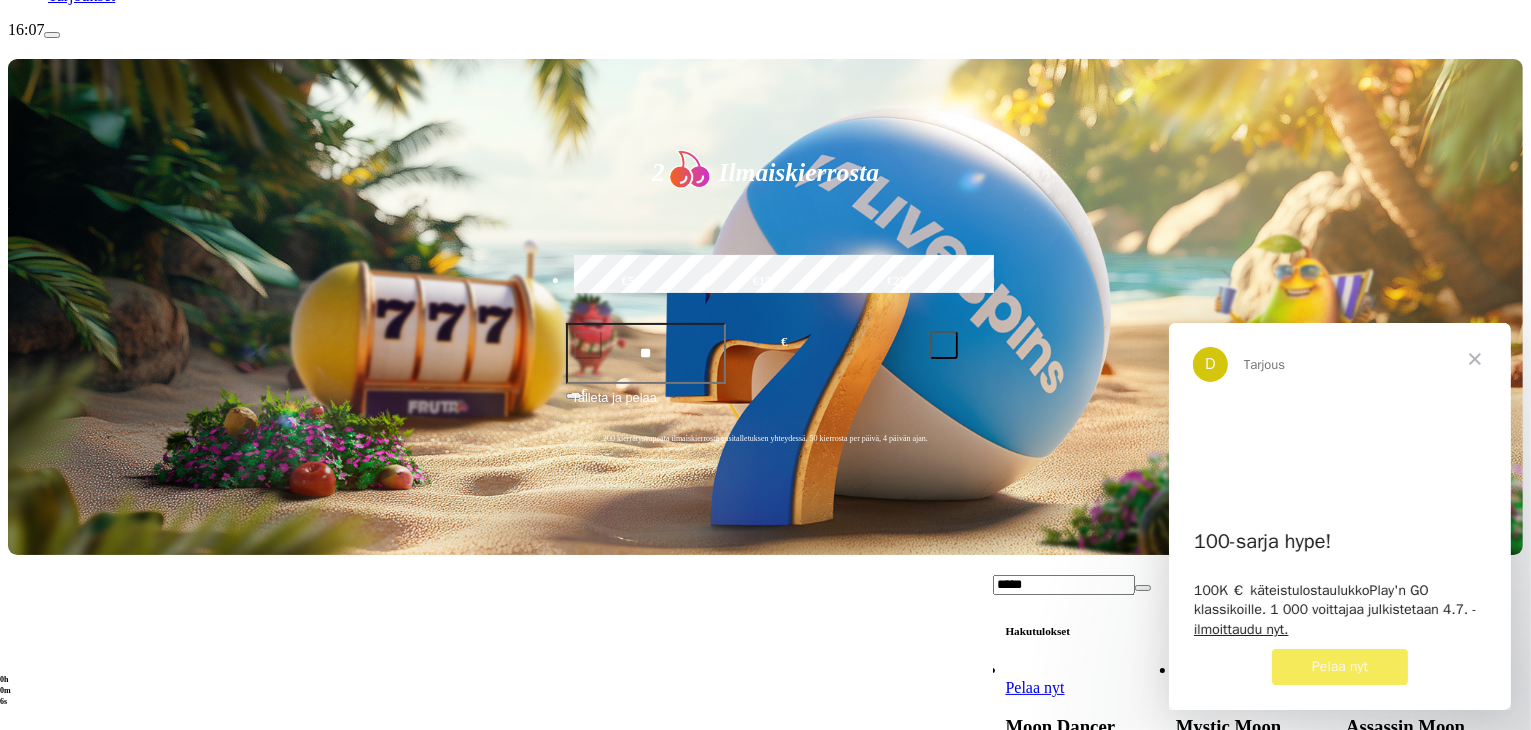 scroll, scrollTop: 0, scrollLeft: 0, axis: both 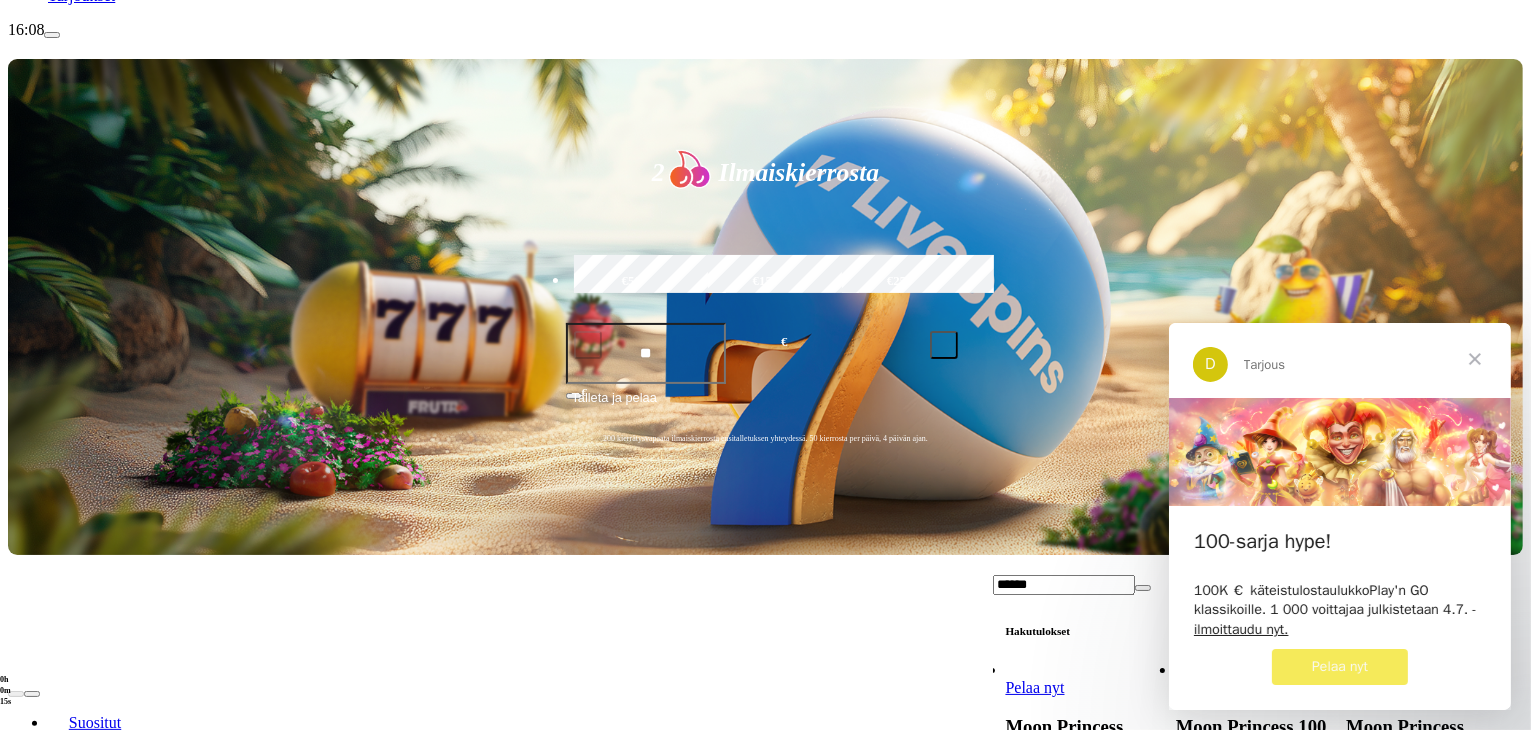 type on "******" 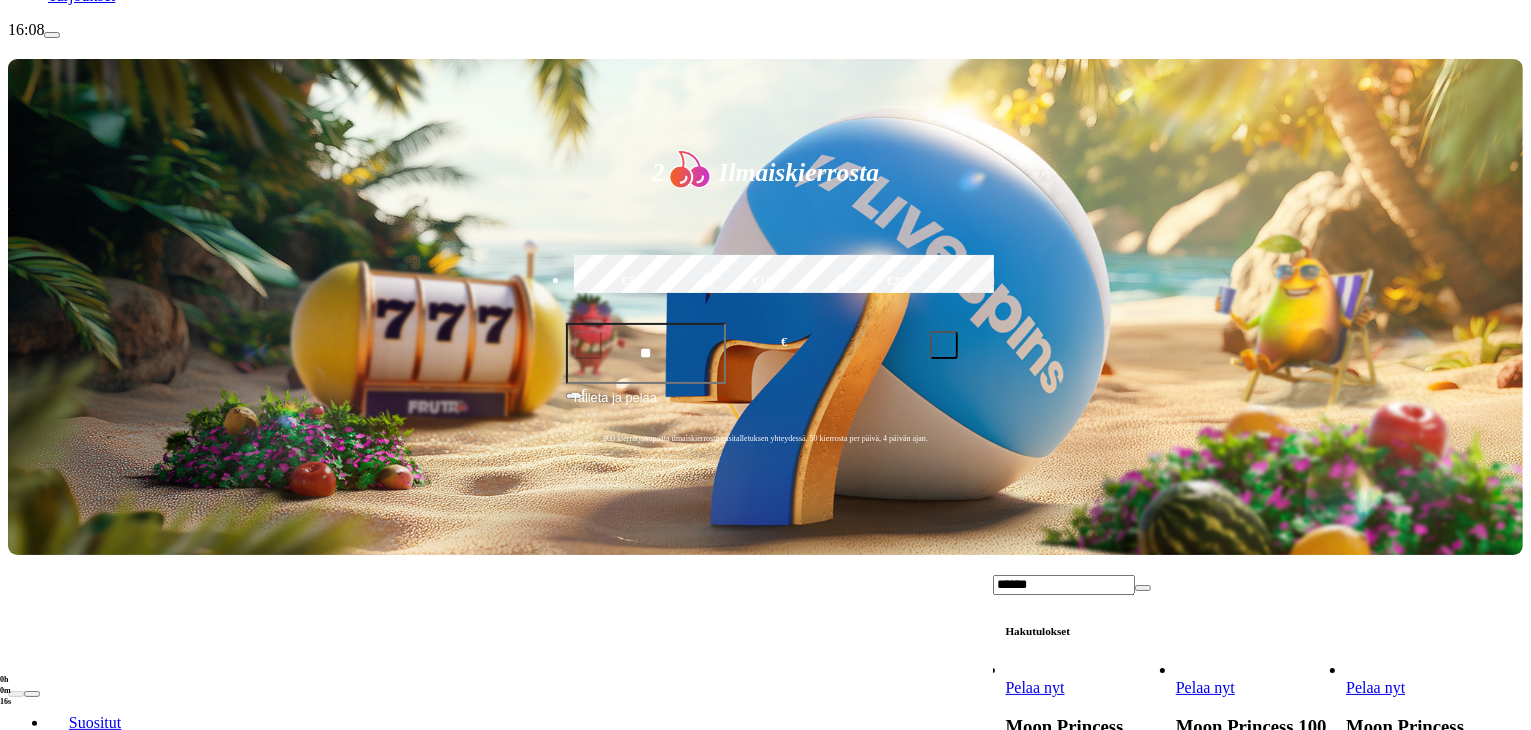 click on "Pelaa nyt" at bounding box center (1205, 687) 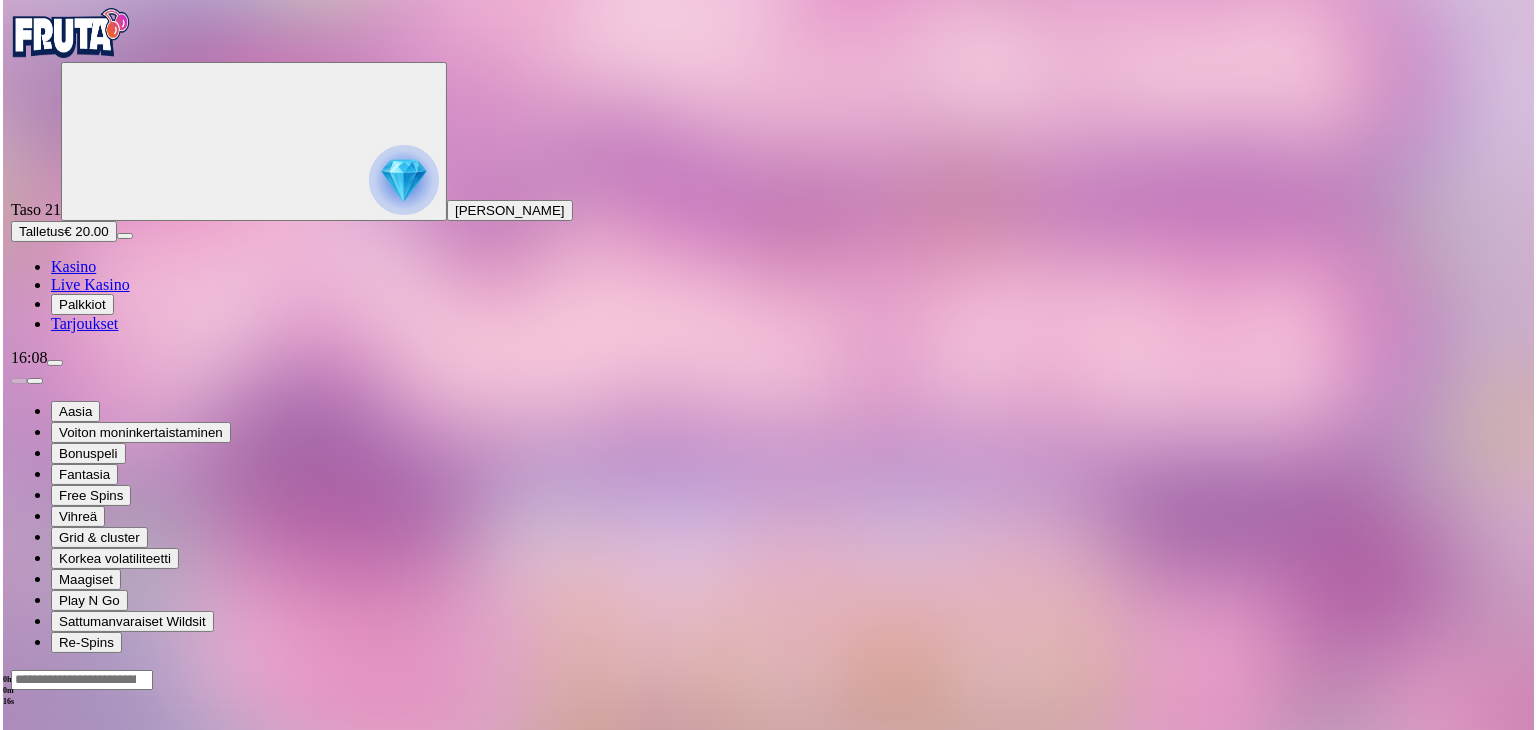 scroll, scrollTop: 0, scrollLeft: 0, axis: both 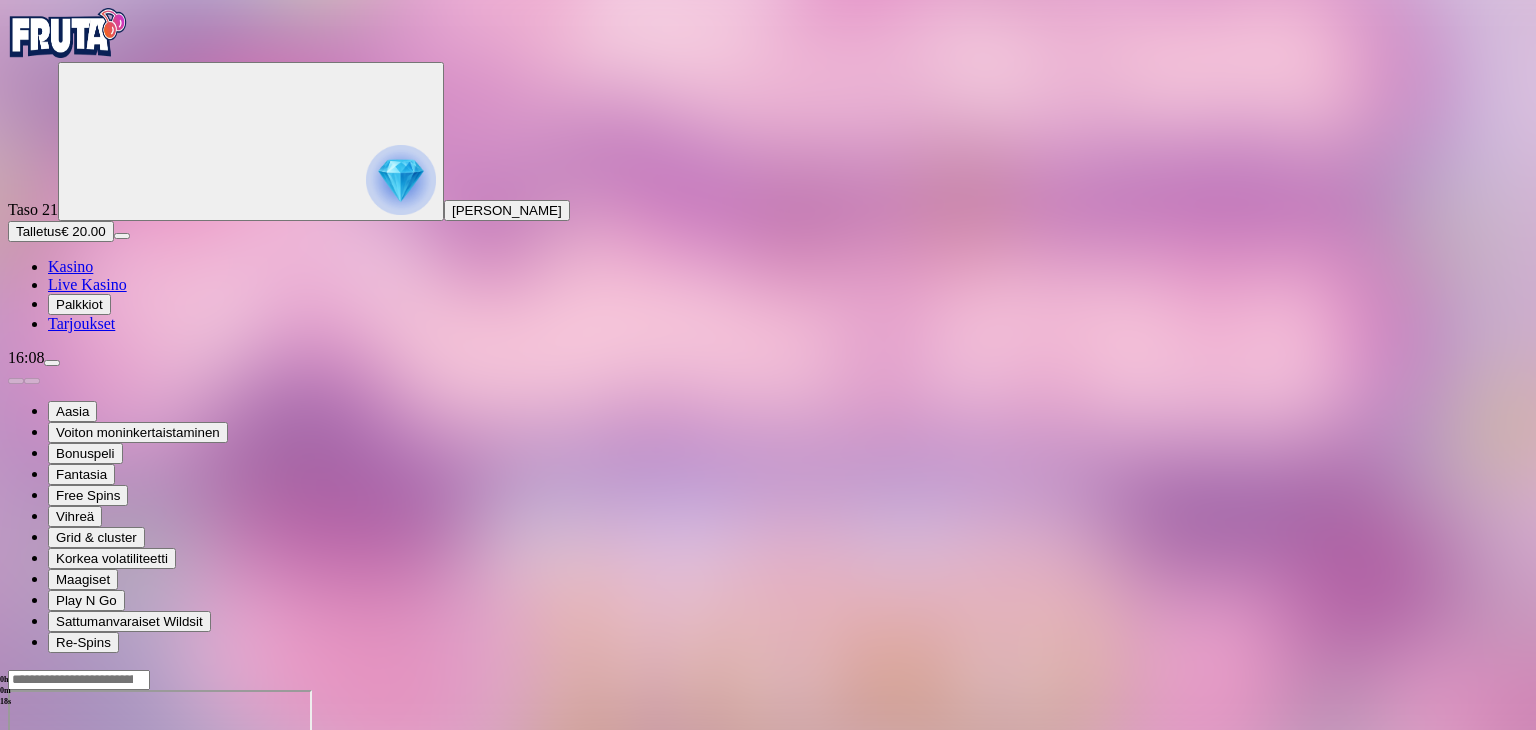 click at bounding box center [48, 862] 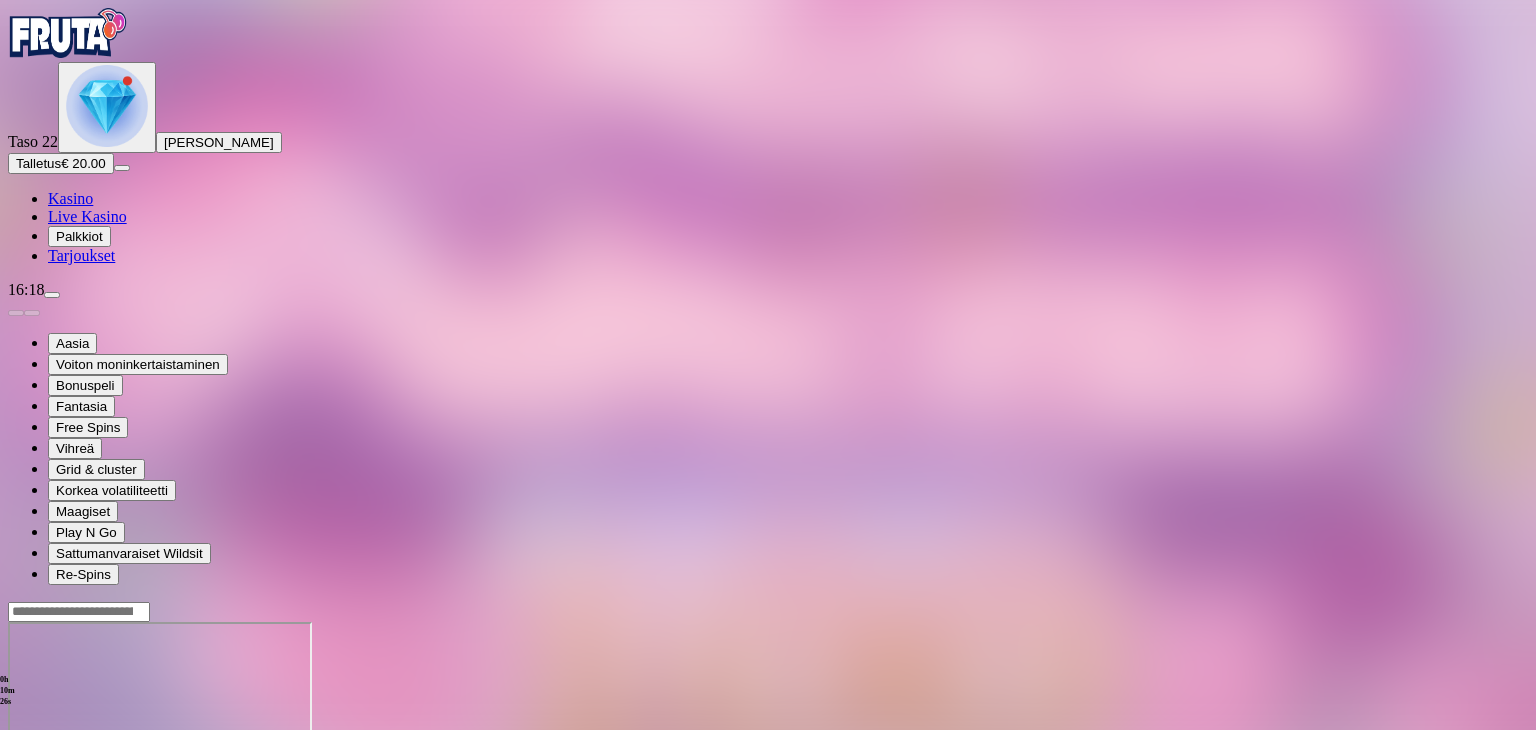 click on "Talletus" at bounding box center [38, 163] 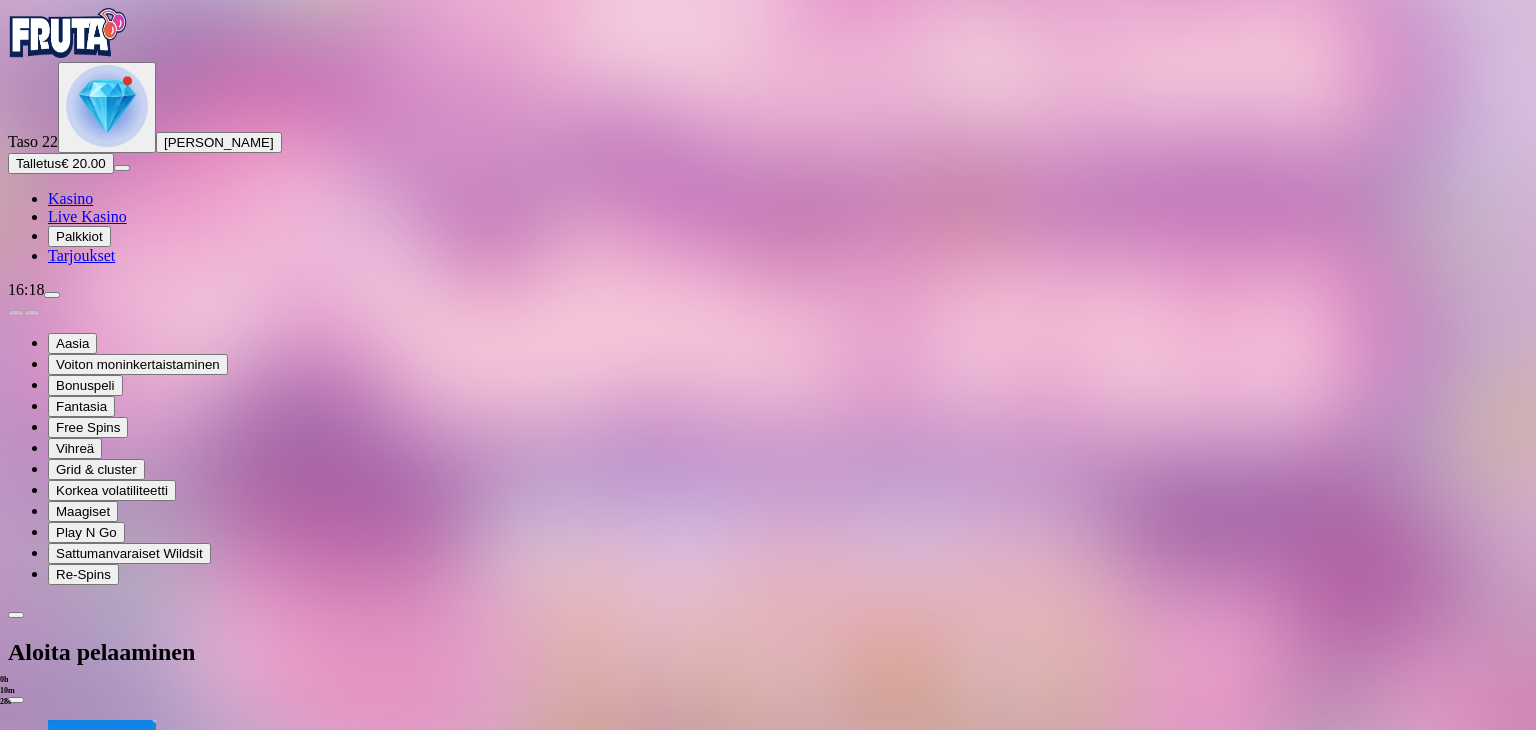 click on "***" at bounding box center (79, 1812) 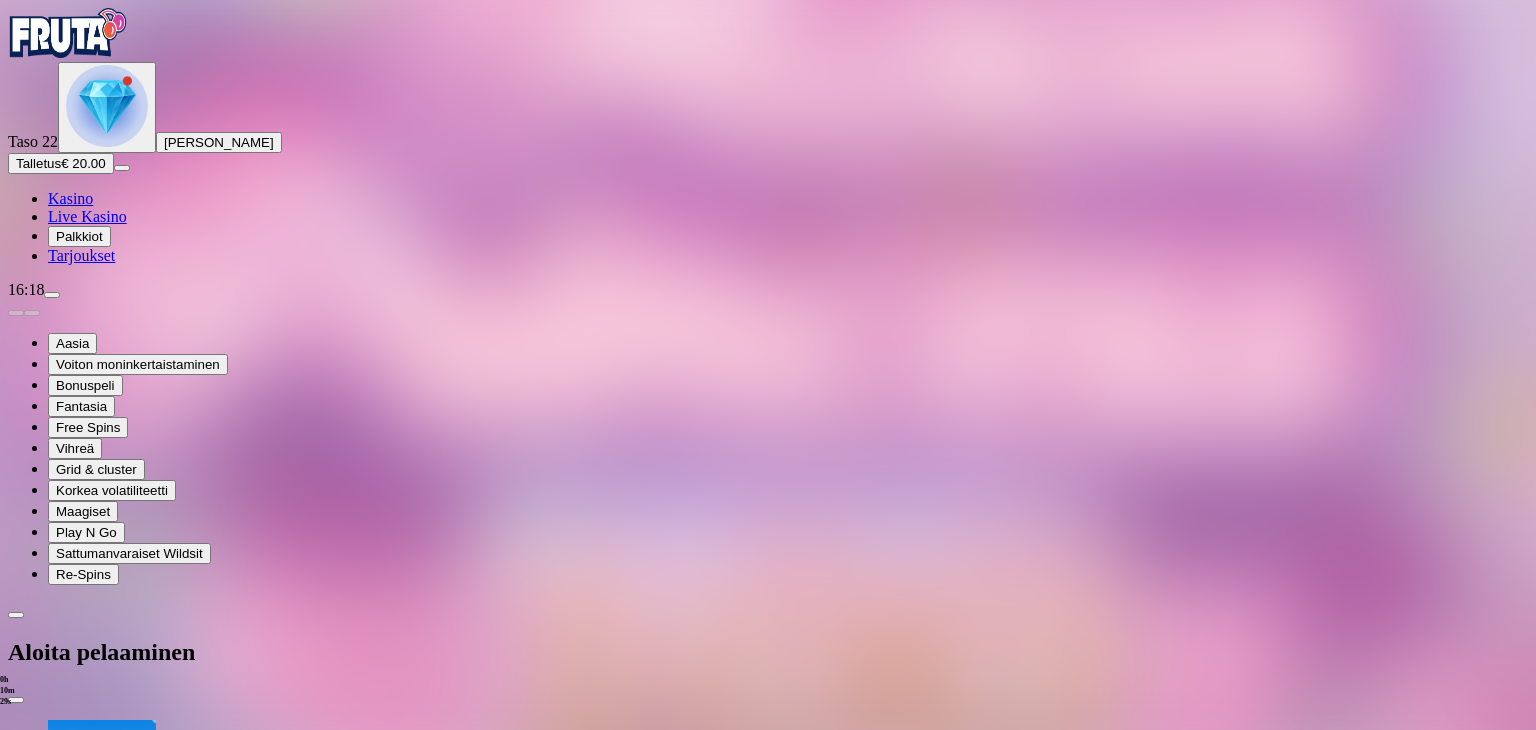 type on "*" 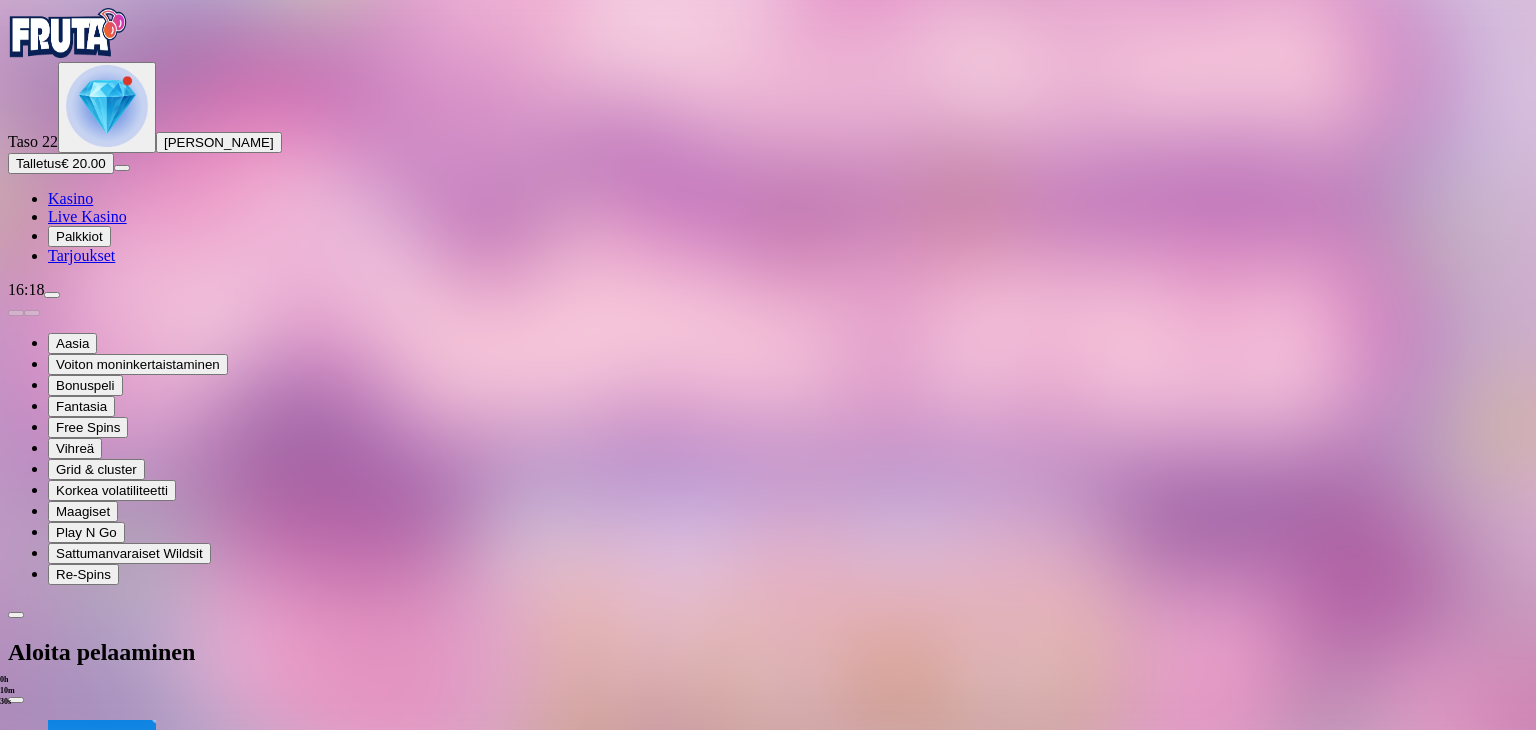 type on "*" 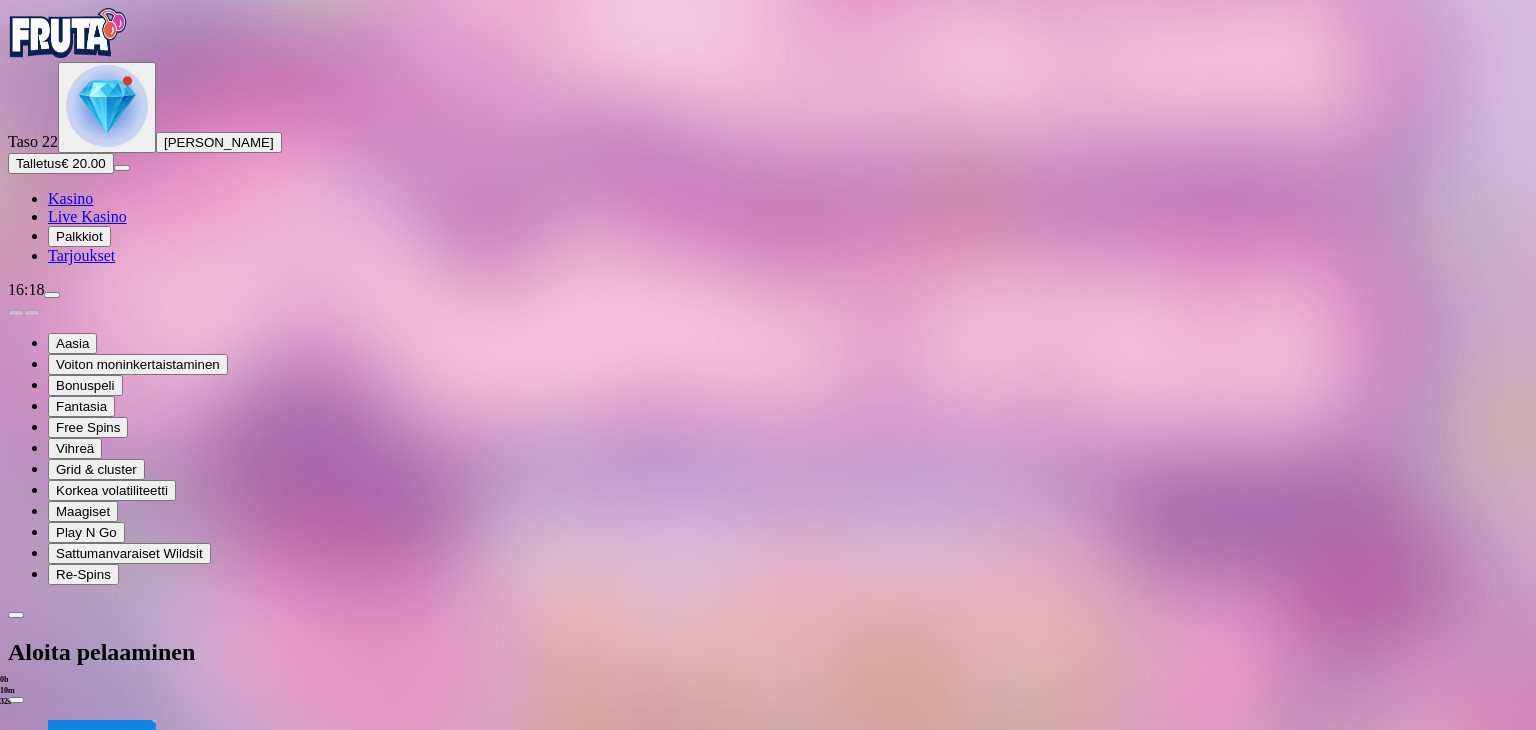 type on "**" 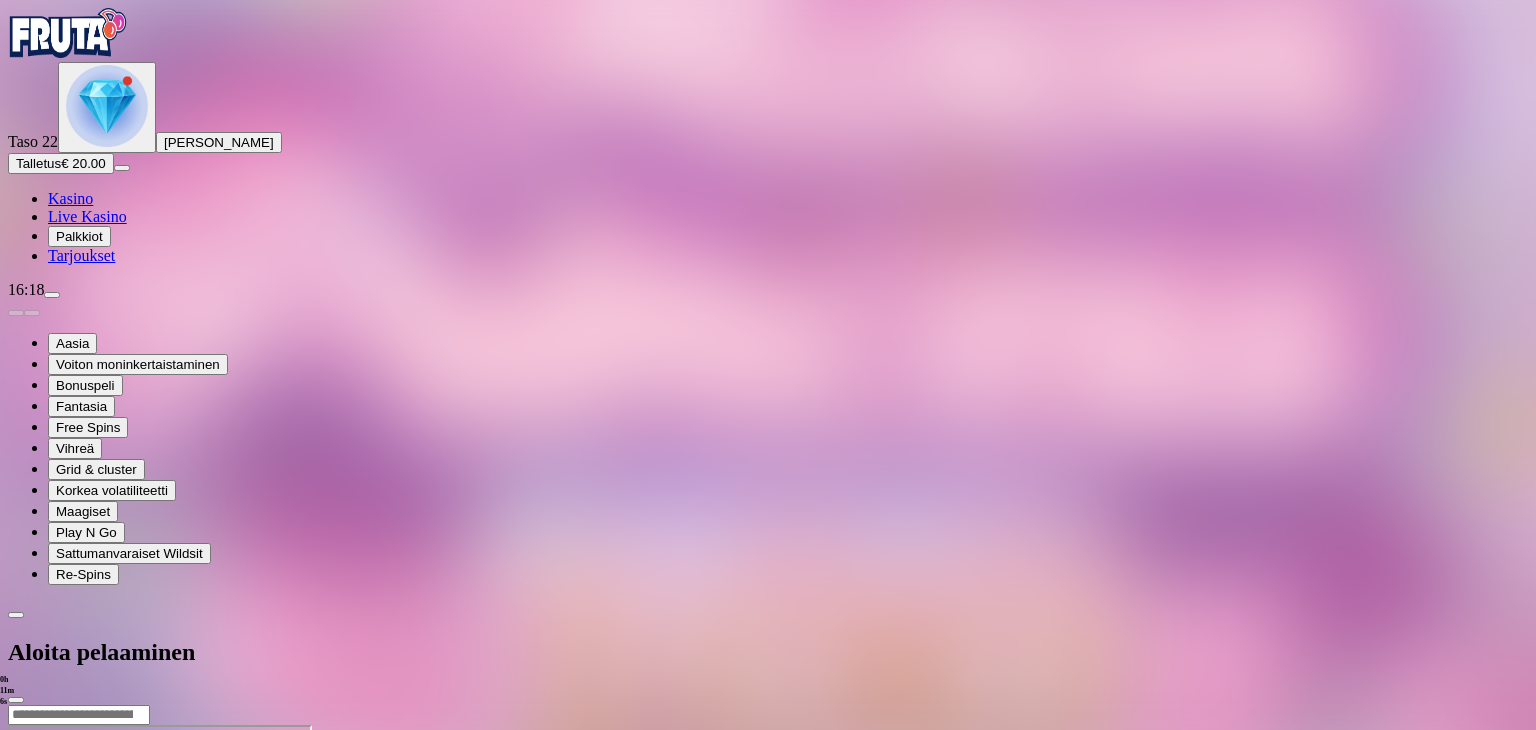 click at bounding box center [768, 704] 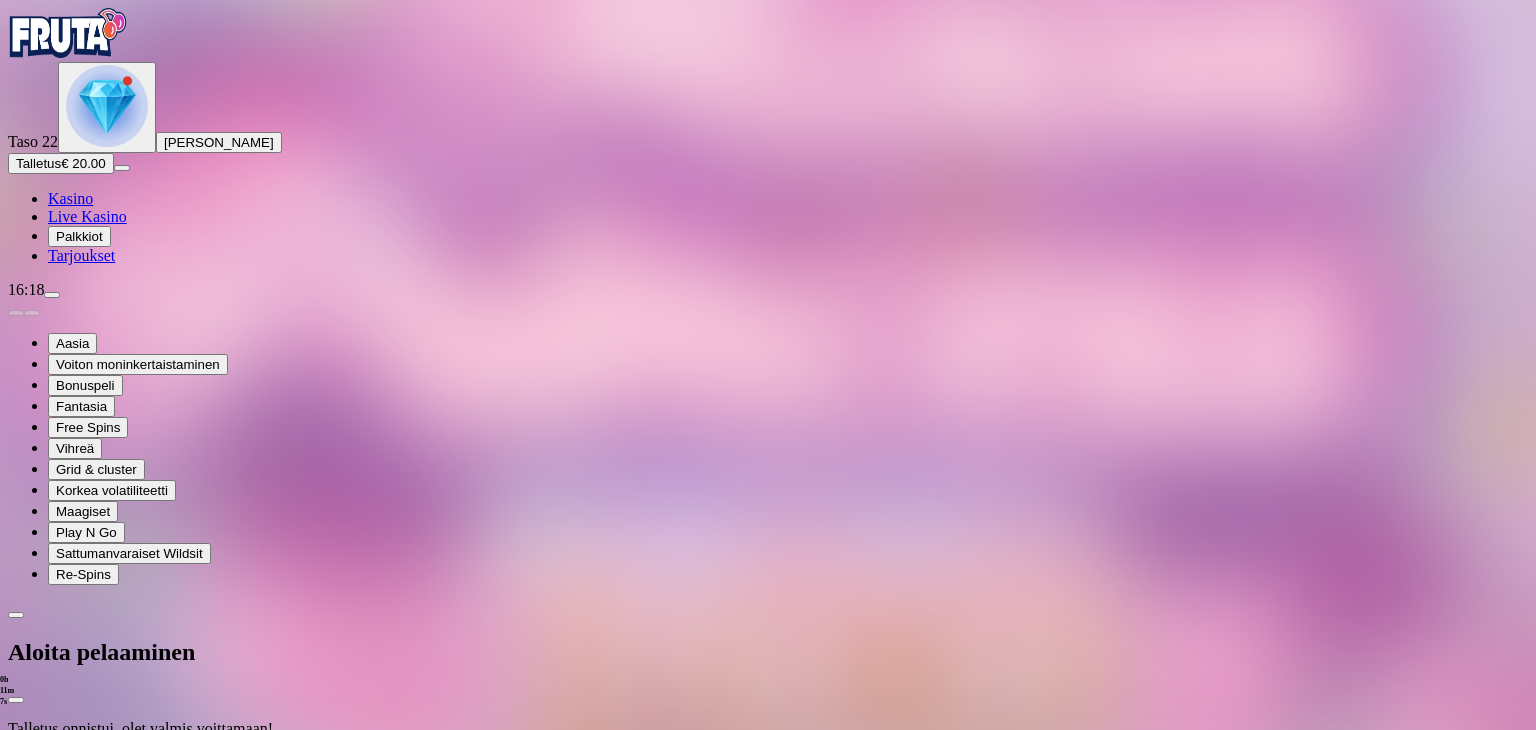 click at bounding box center (768, 754) 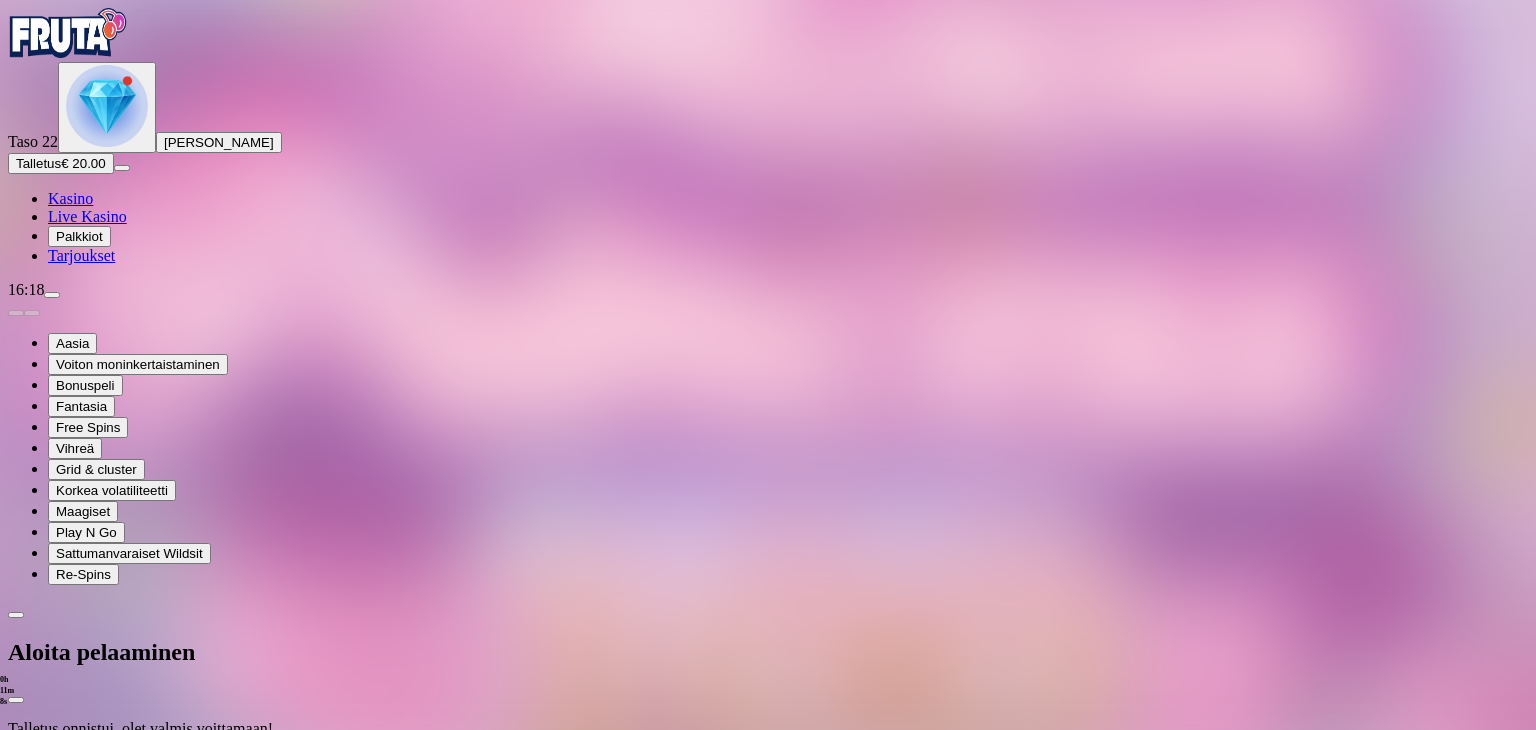 click at bounding box center [768, 754] 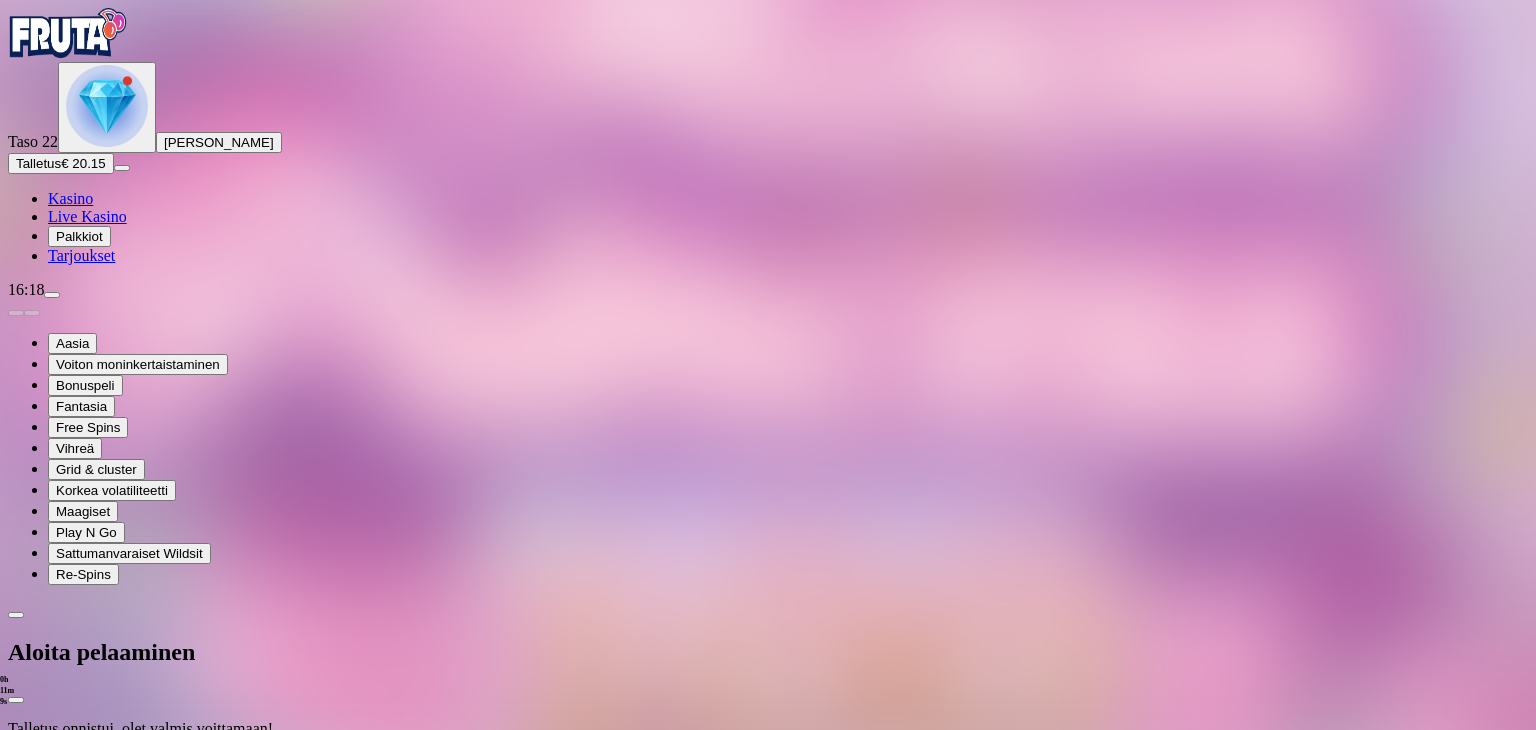 click at bounding box center [768, 754] 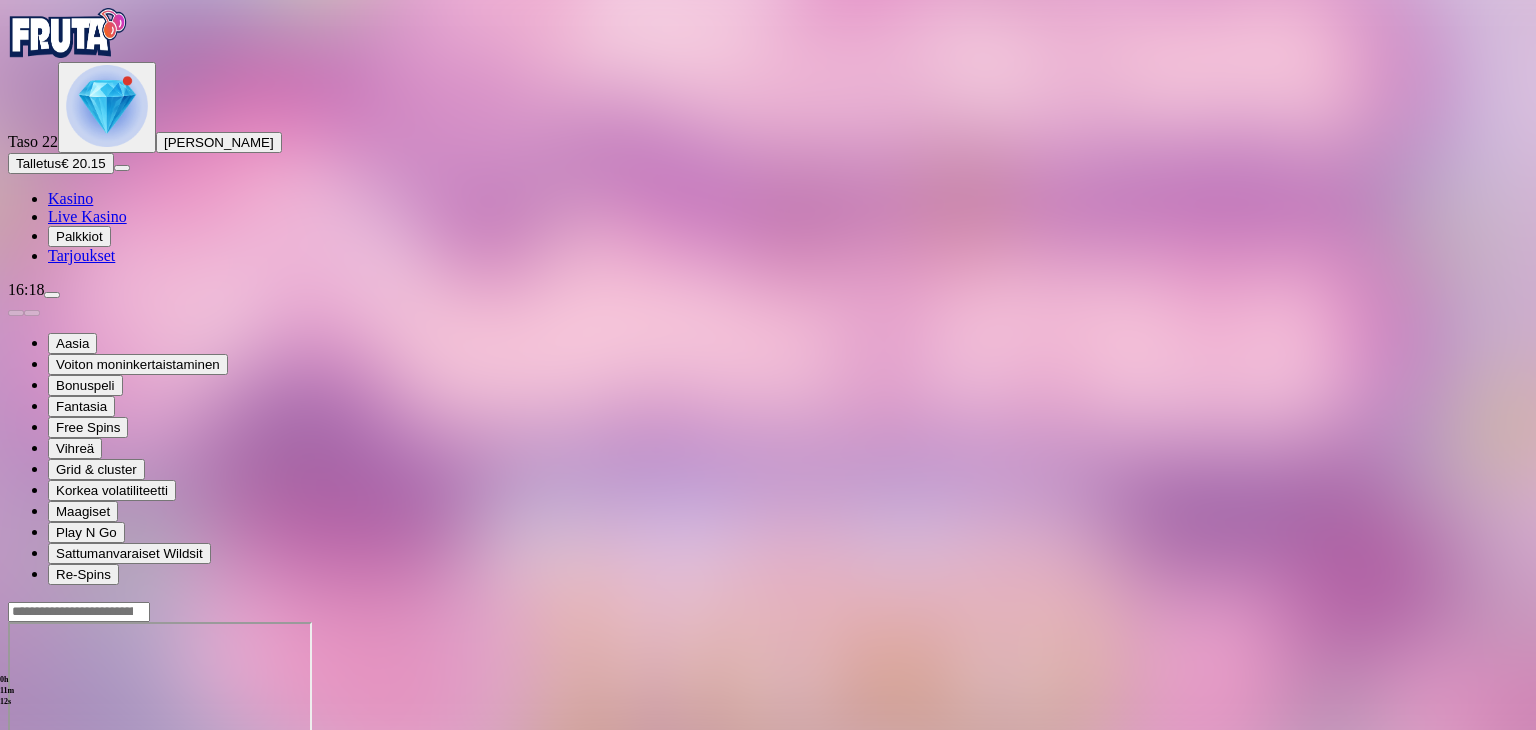 drag, startPoint x: 1400, startPoint y: 185, endPoint x: 1400, endPoint y: 272, distance: 87 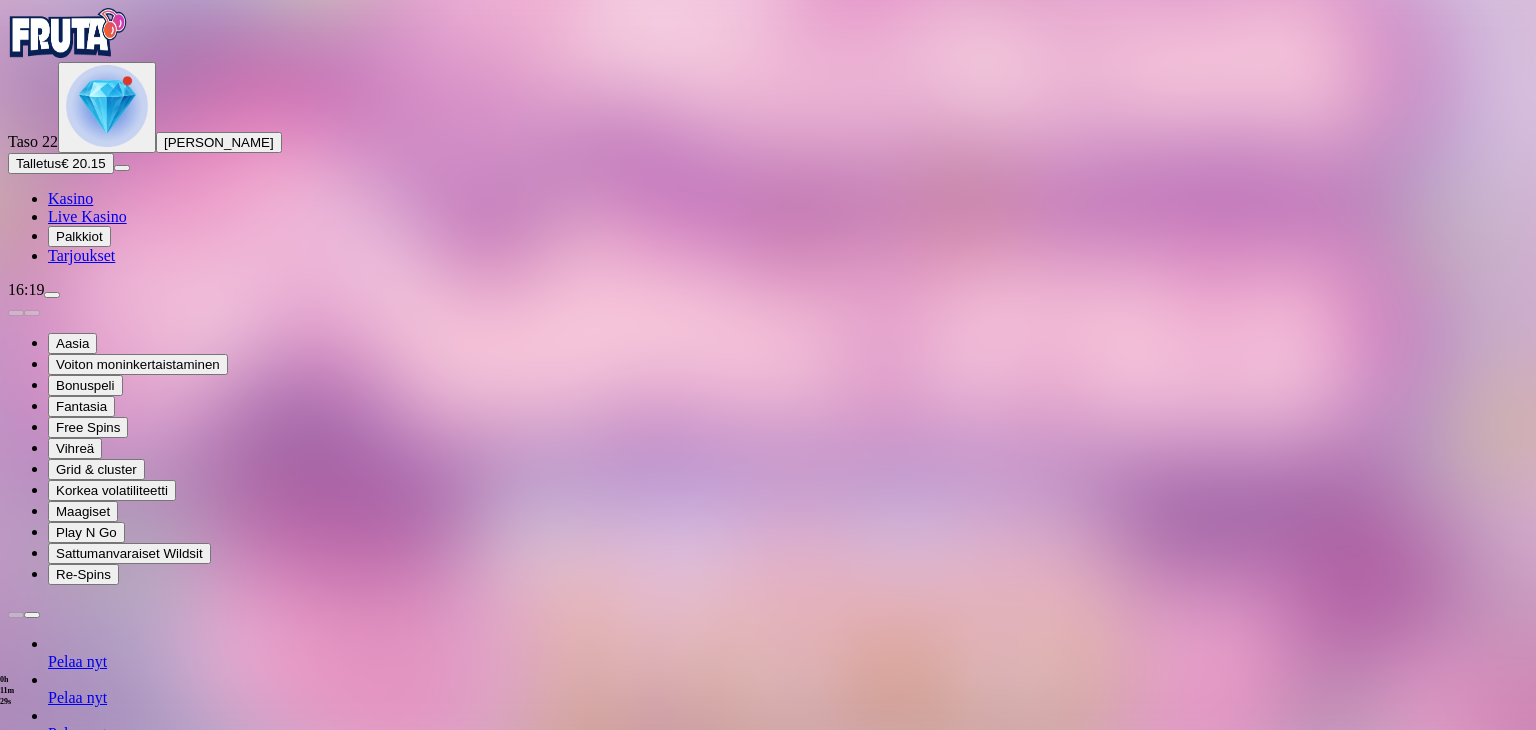 click at bounding box center [768, 1201] 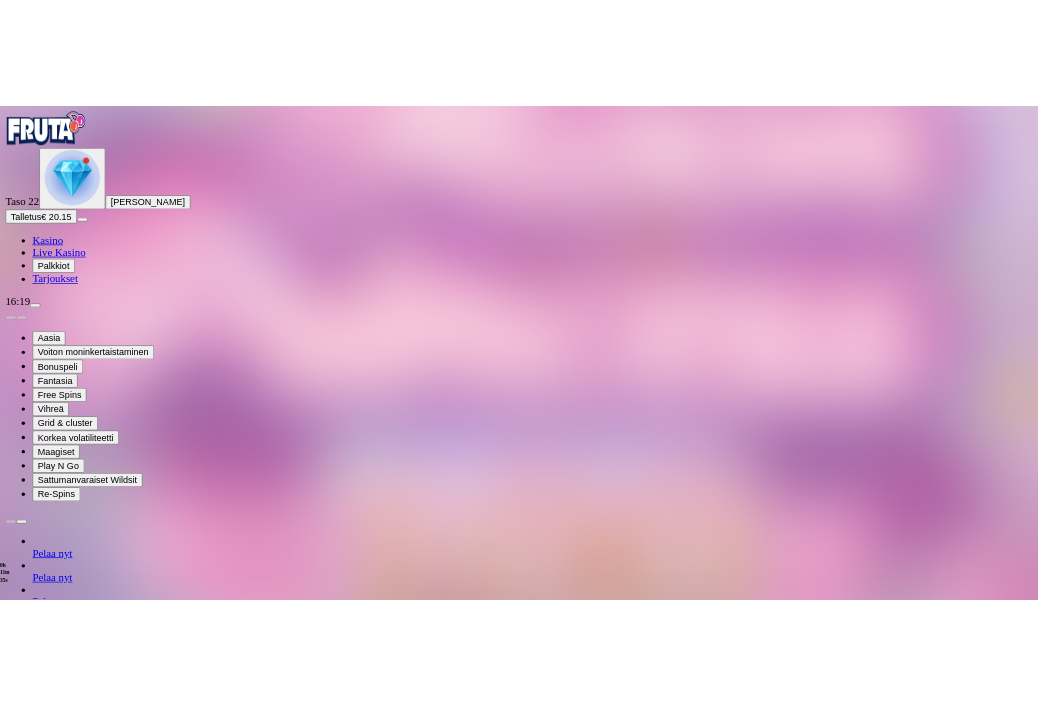 scroll, scrollTop: 108, scrollLeft: 0, axis: vertical 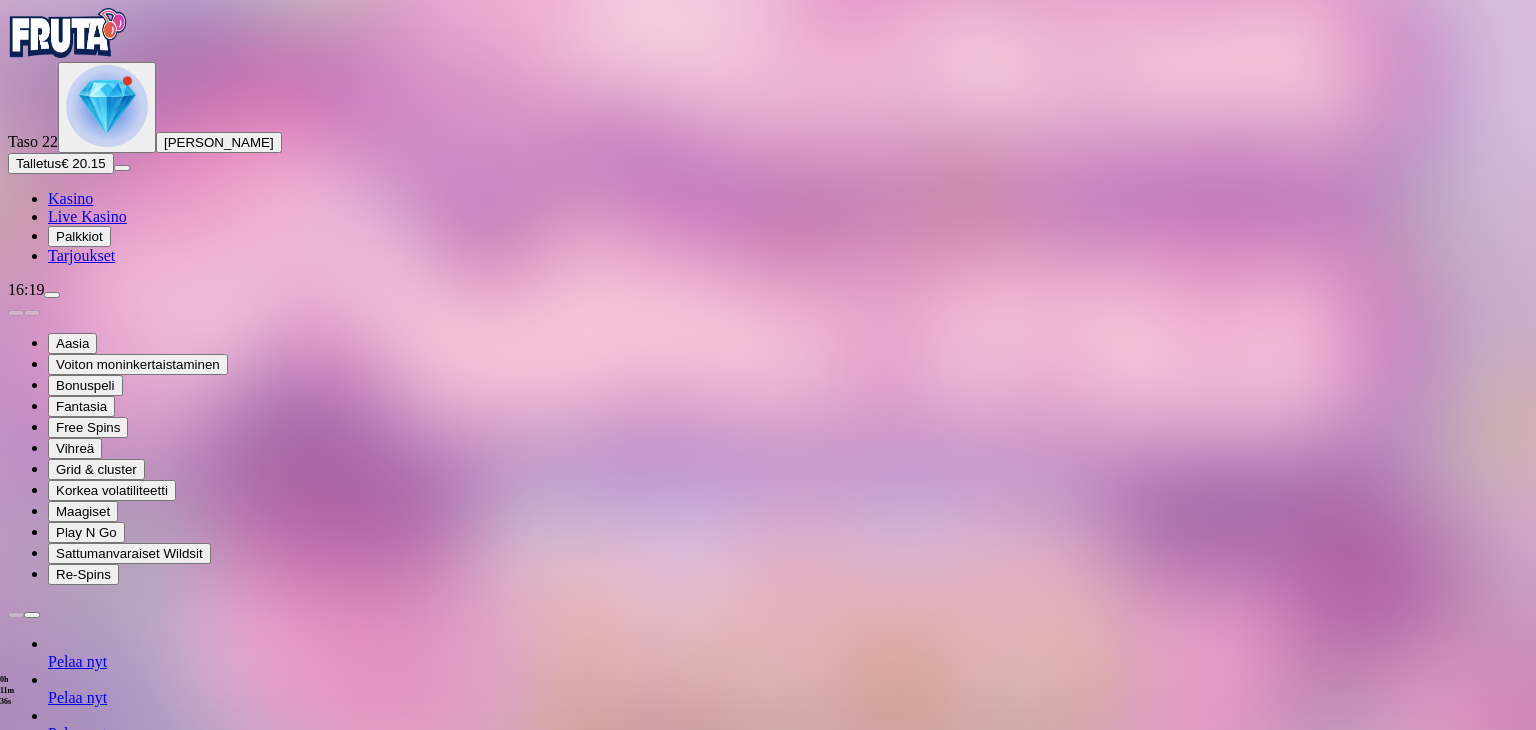 type on "*****" 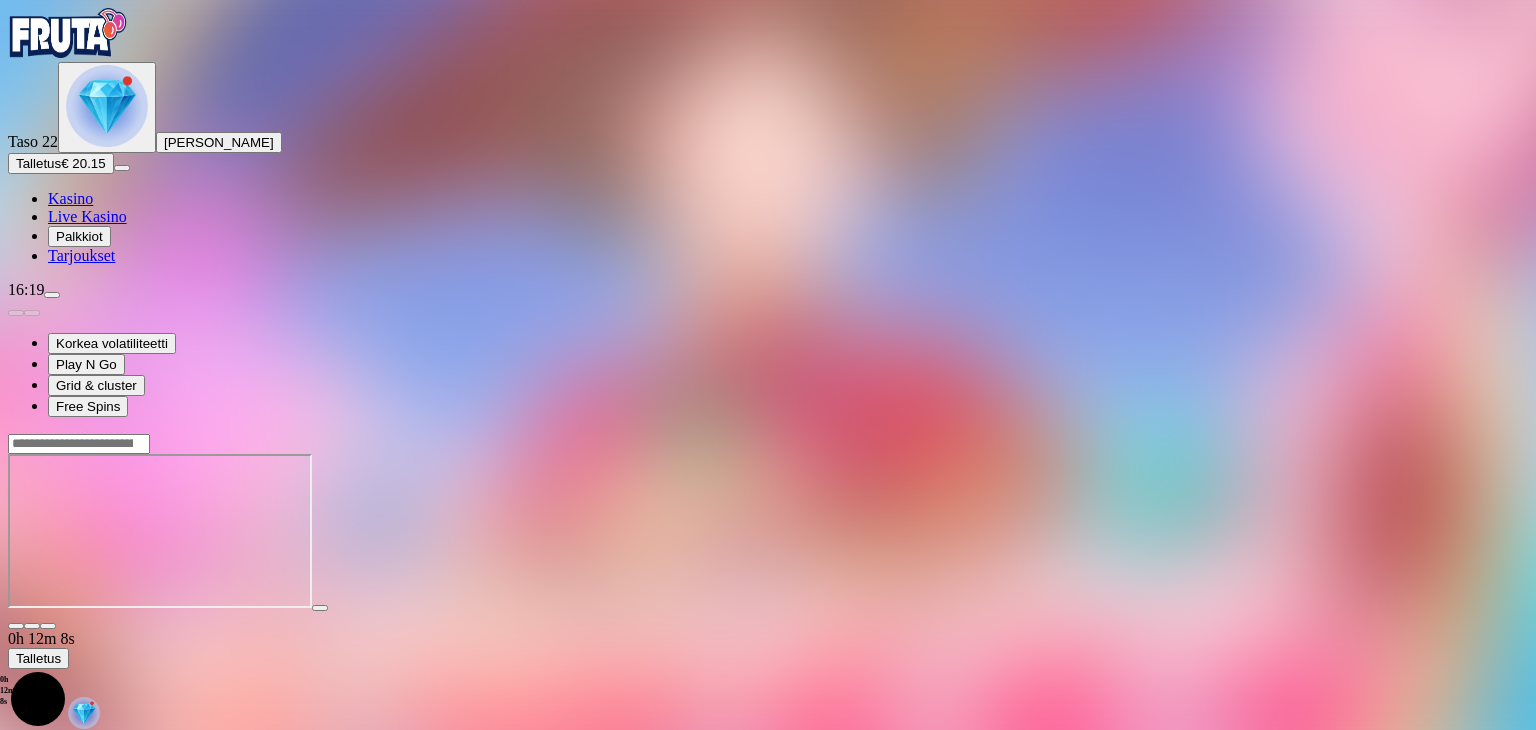 click at bounding box center (48, 626) 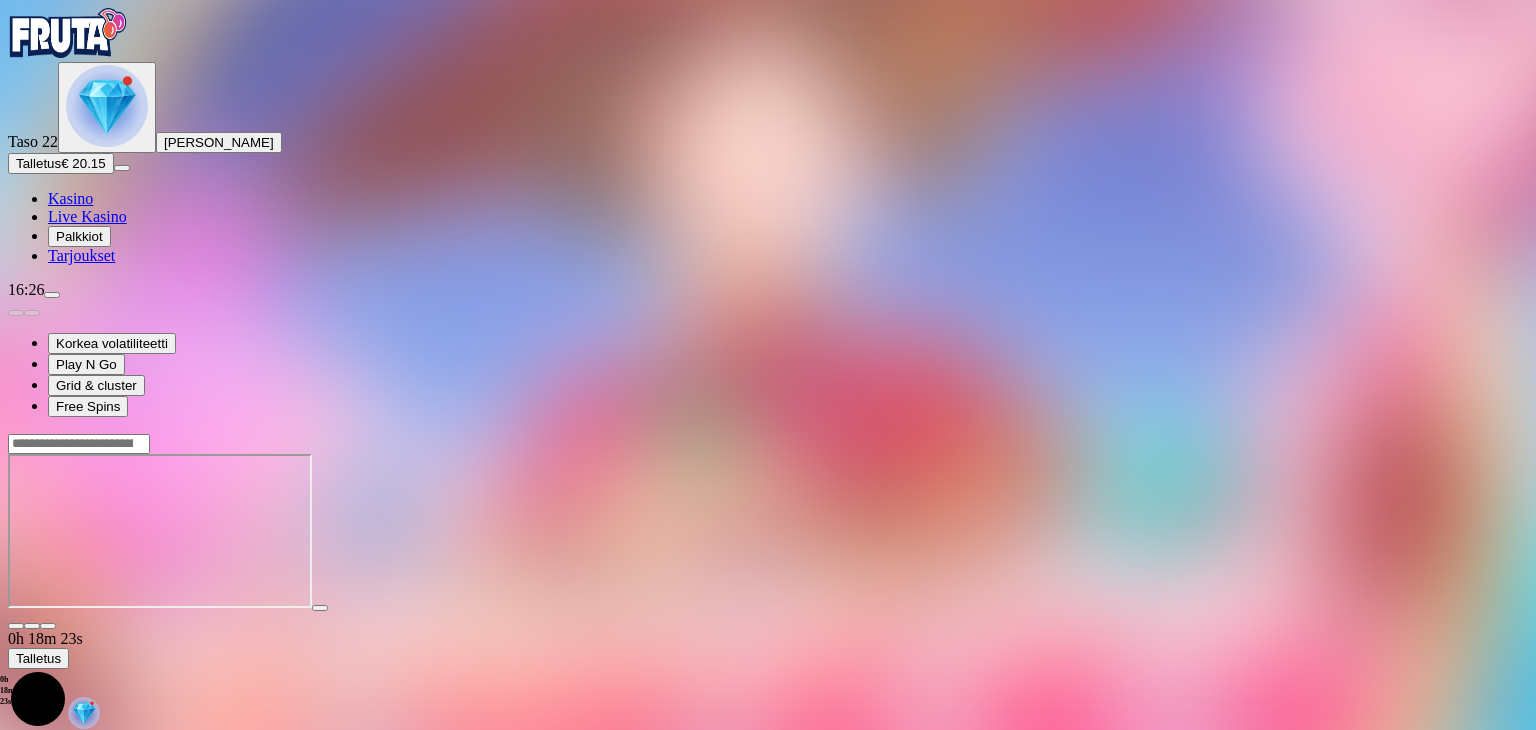 click on "Talletus € 20.15" at bounding box center [61, 163] 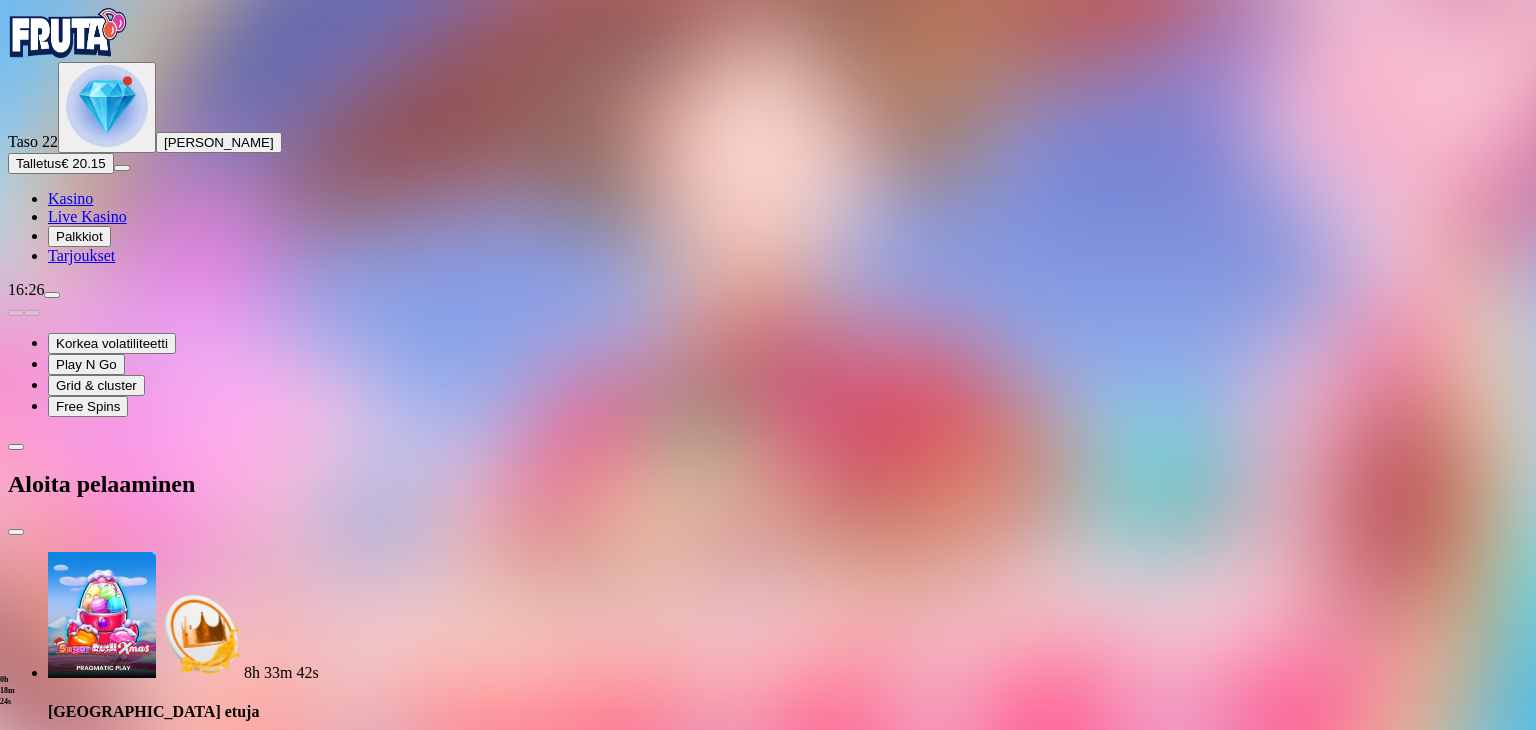 click on "Talletus € 20.15" at bounding box center (61, 163) 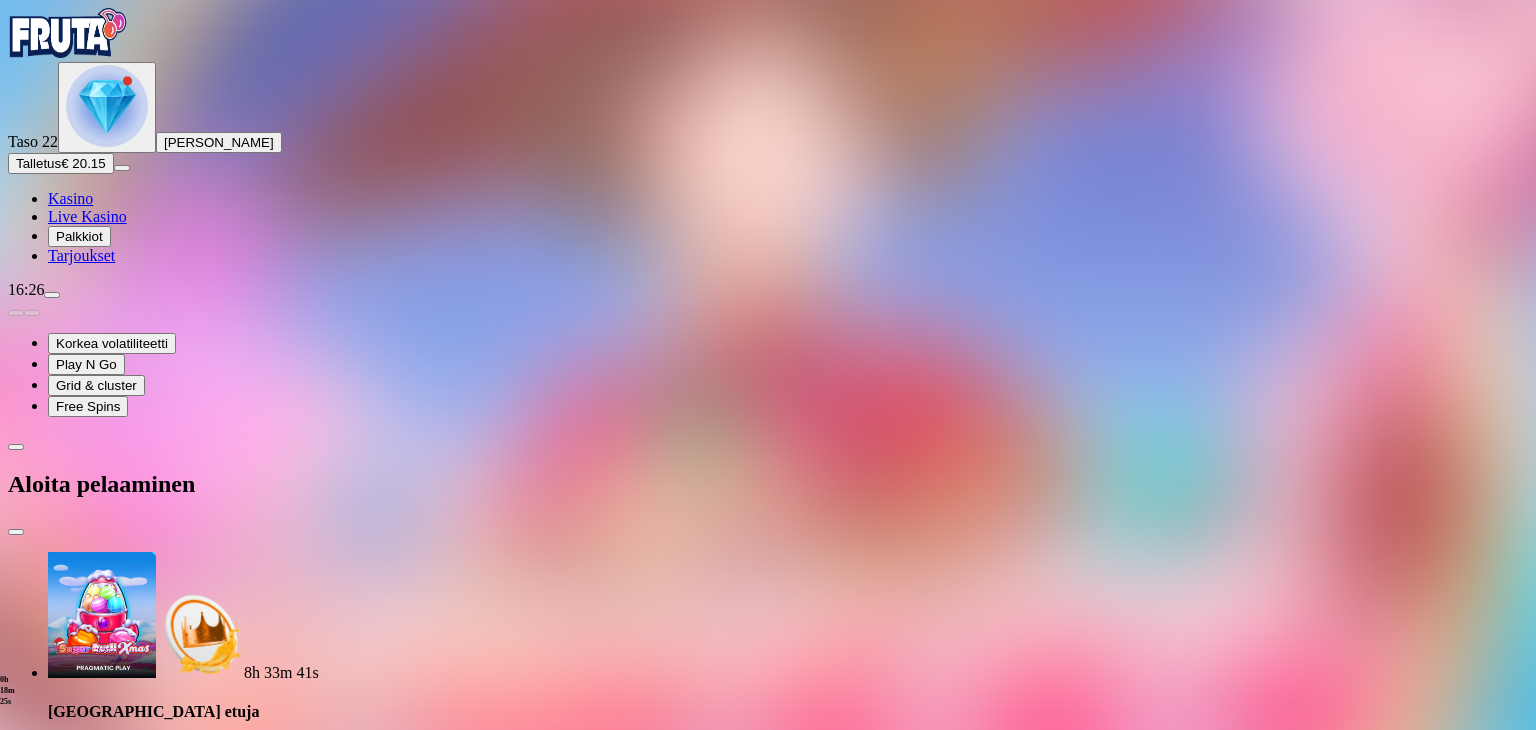 click on "***" at bounding box center [79, 1644] 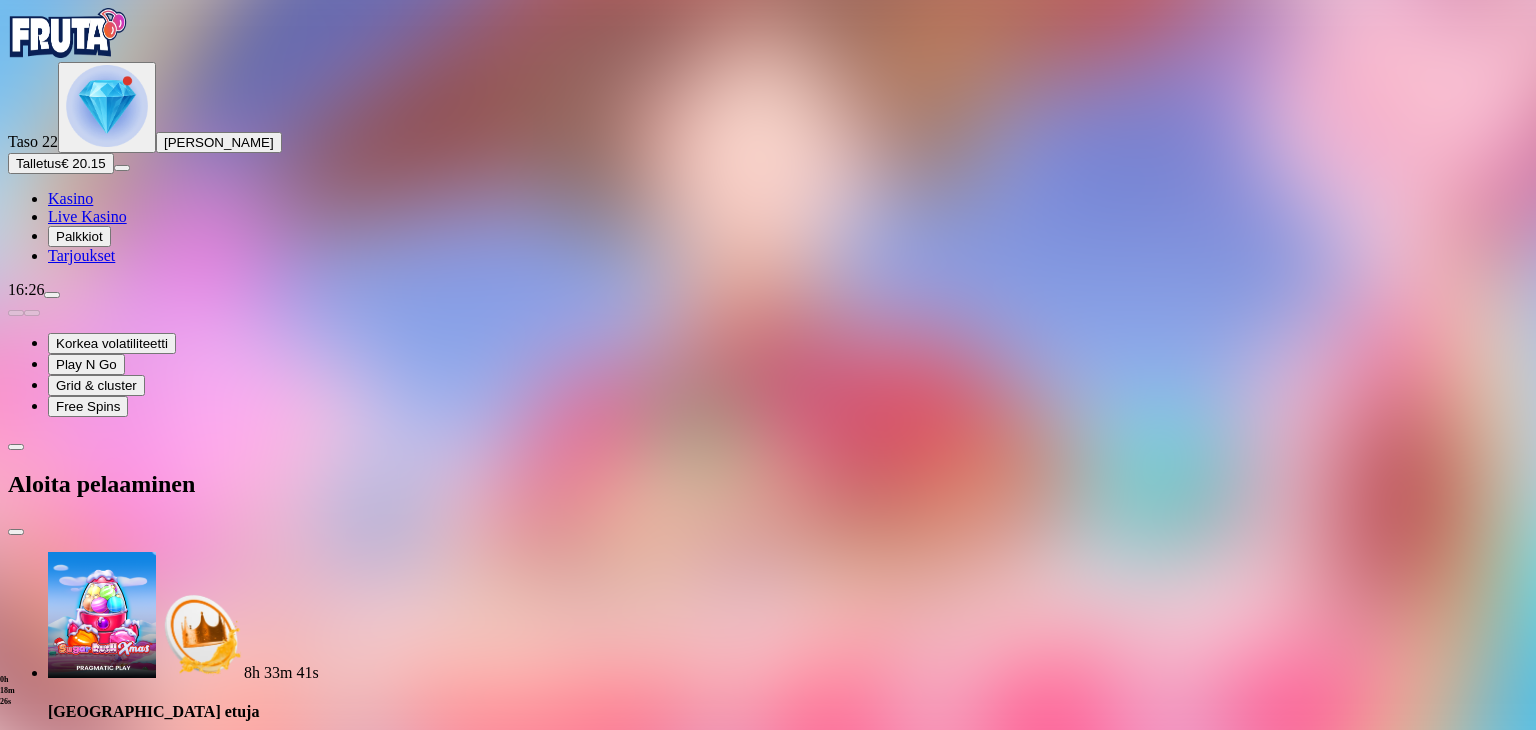 type on "*" 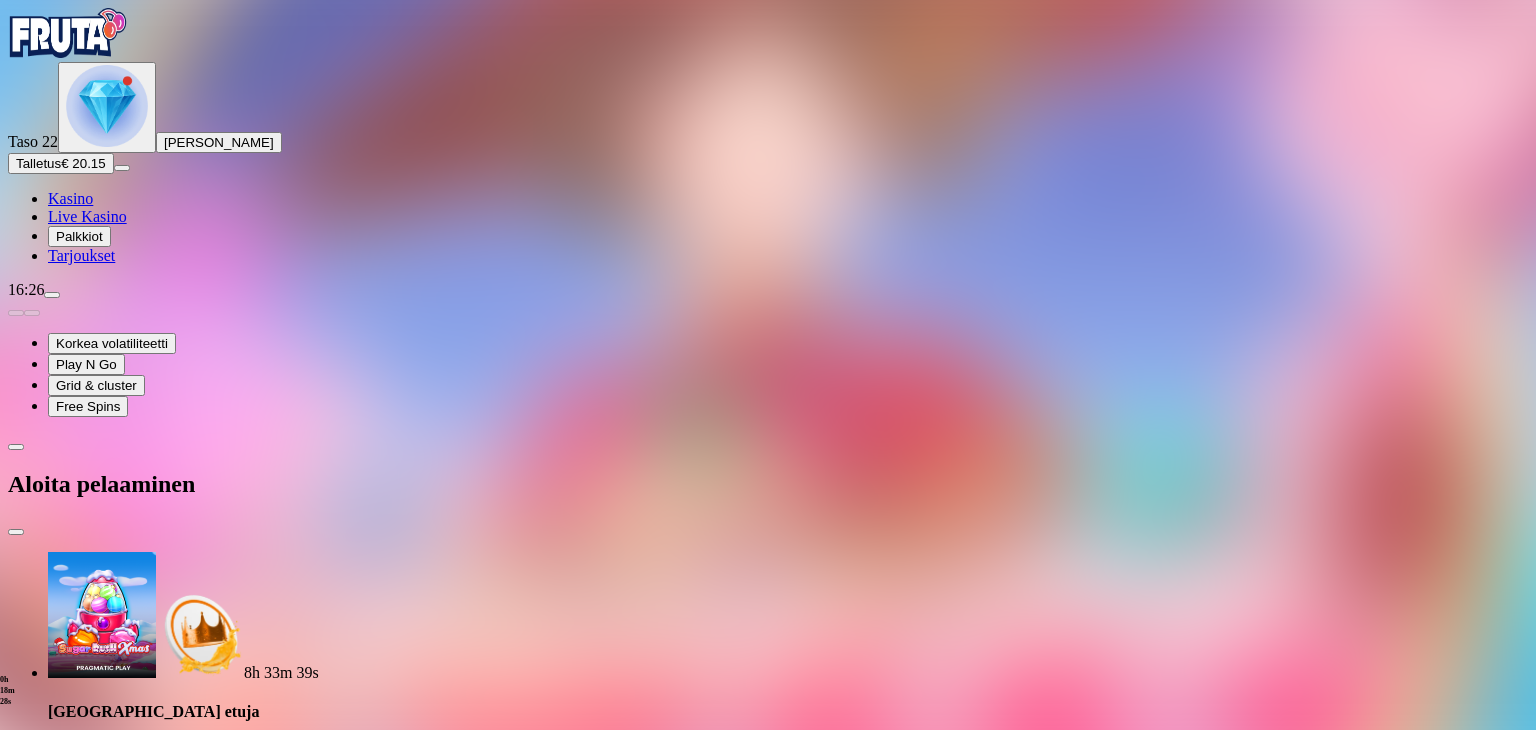 type on "**" 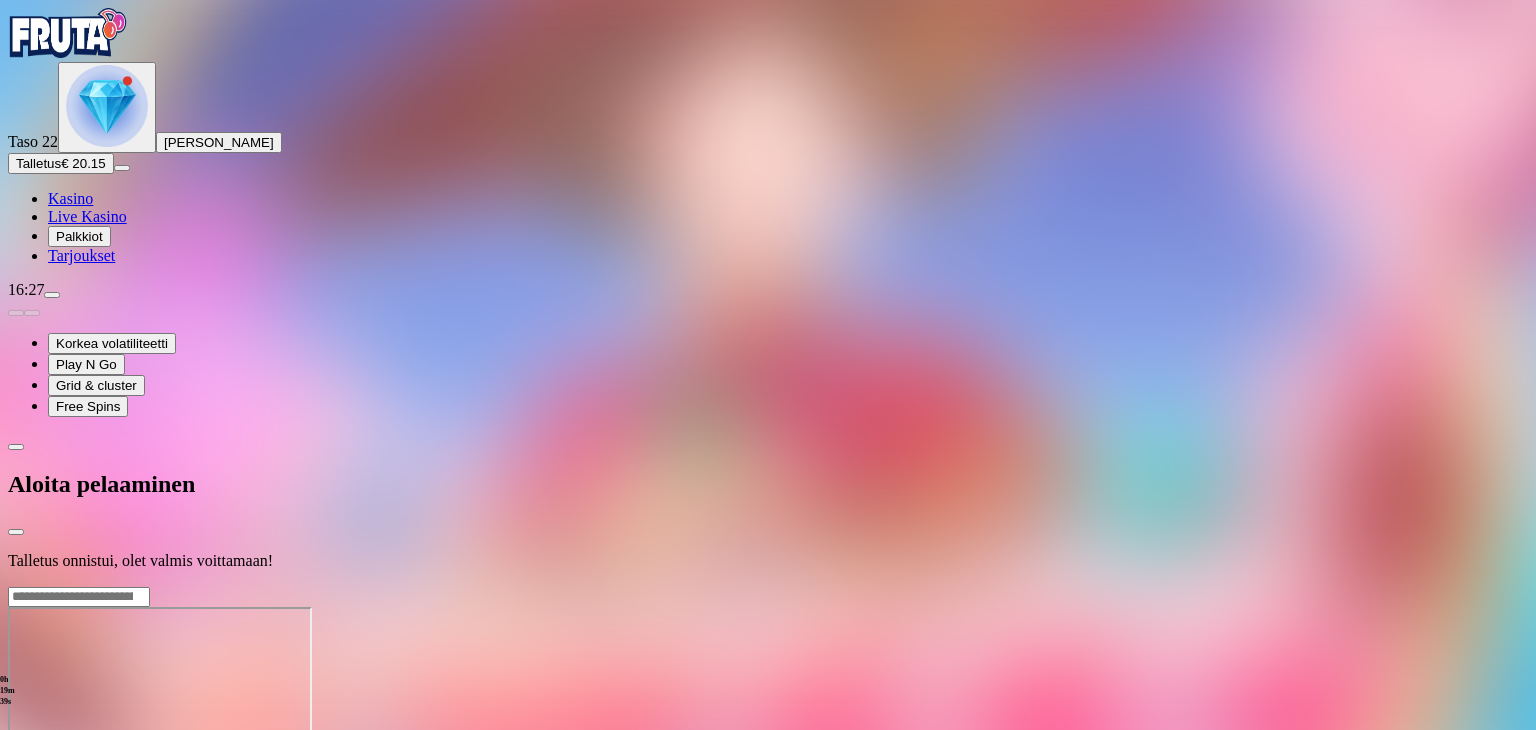 click at bounding box center [768, 586] 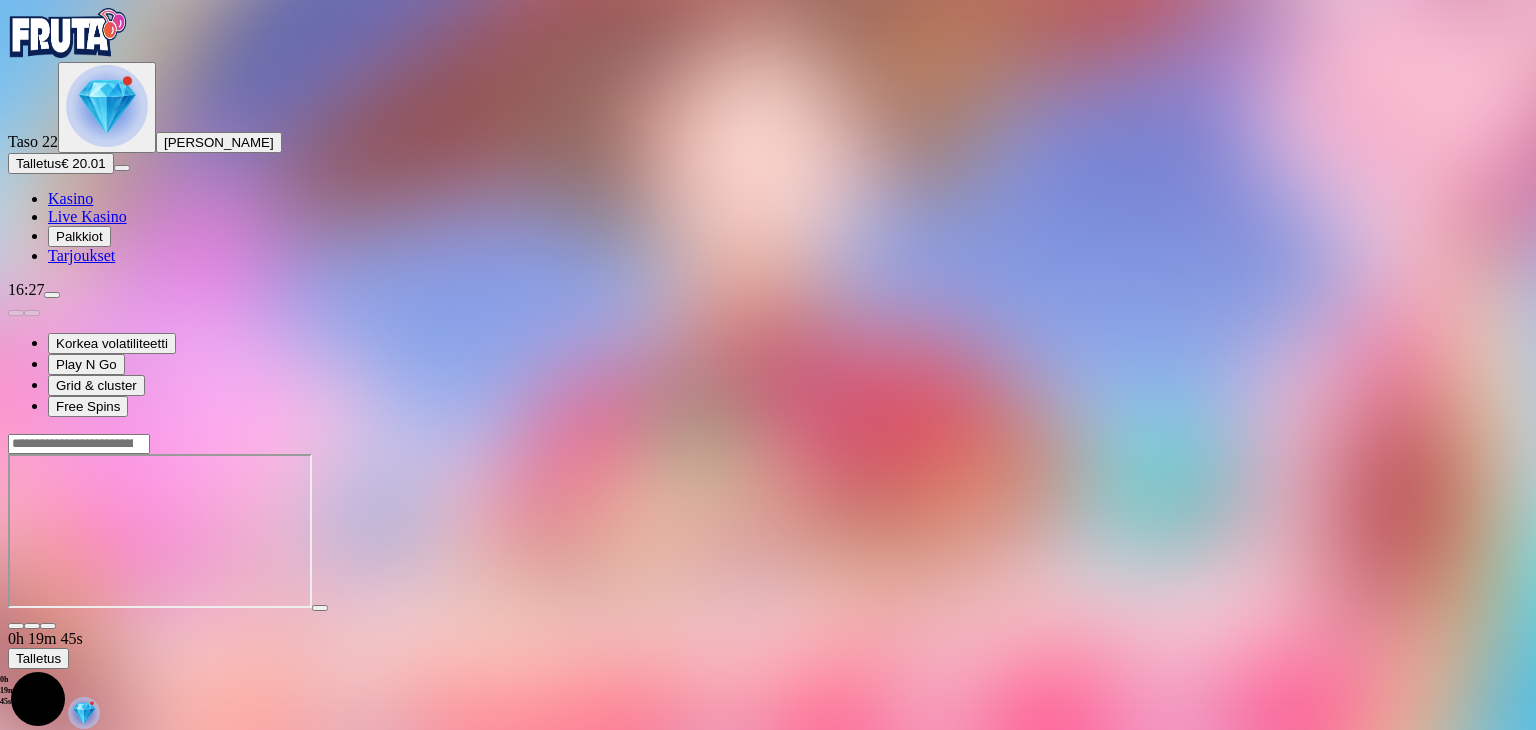 click at bounding box center [48, 626] 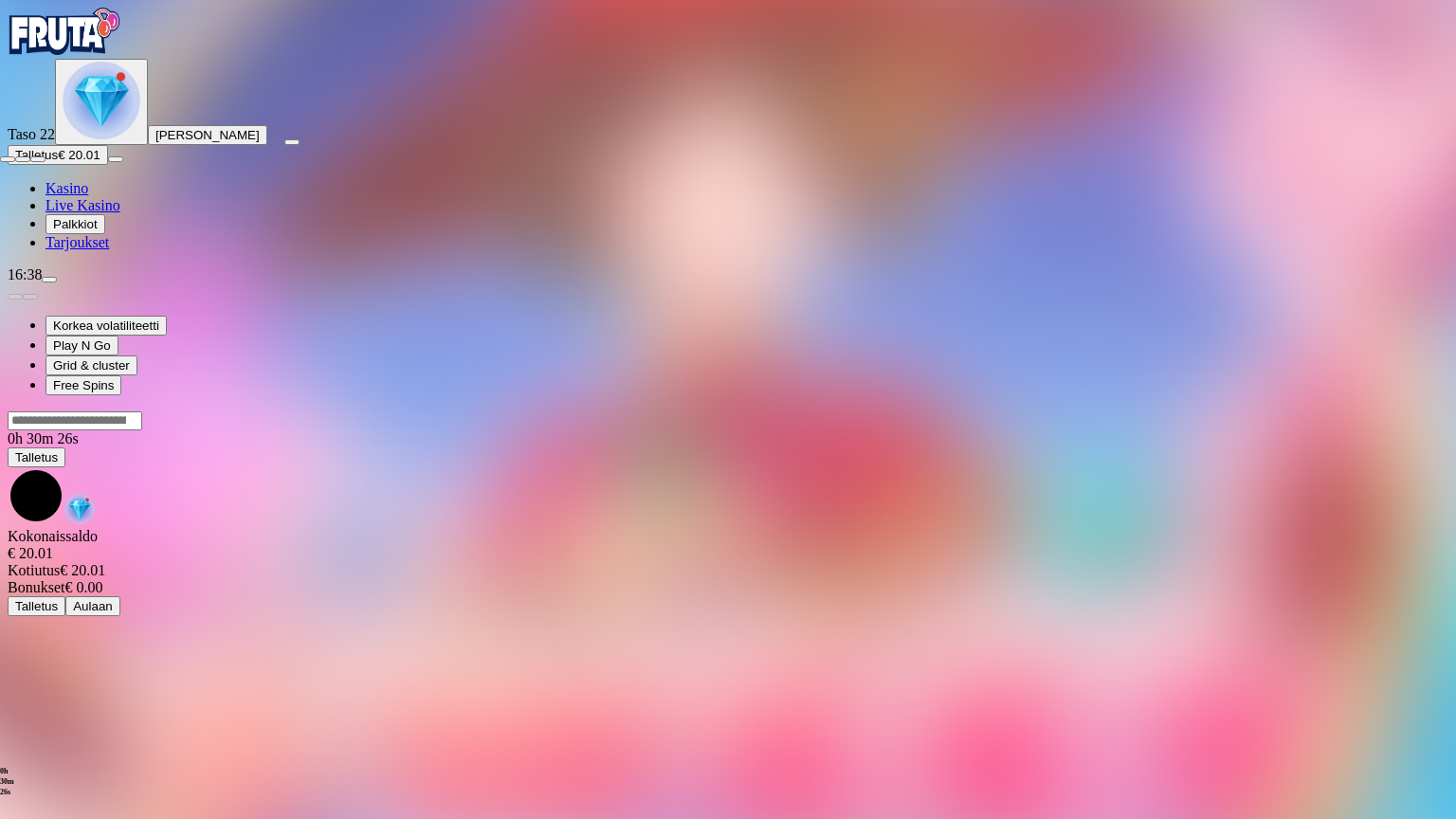 click at bounding box center (8, 159) 